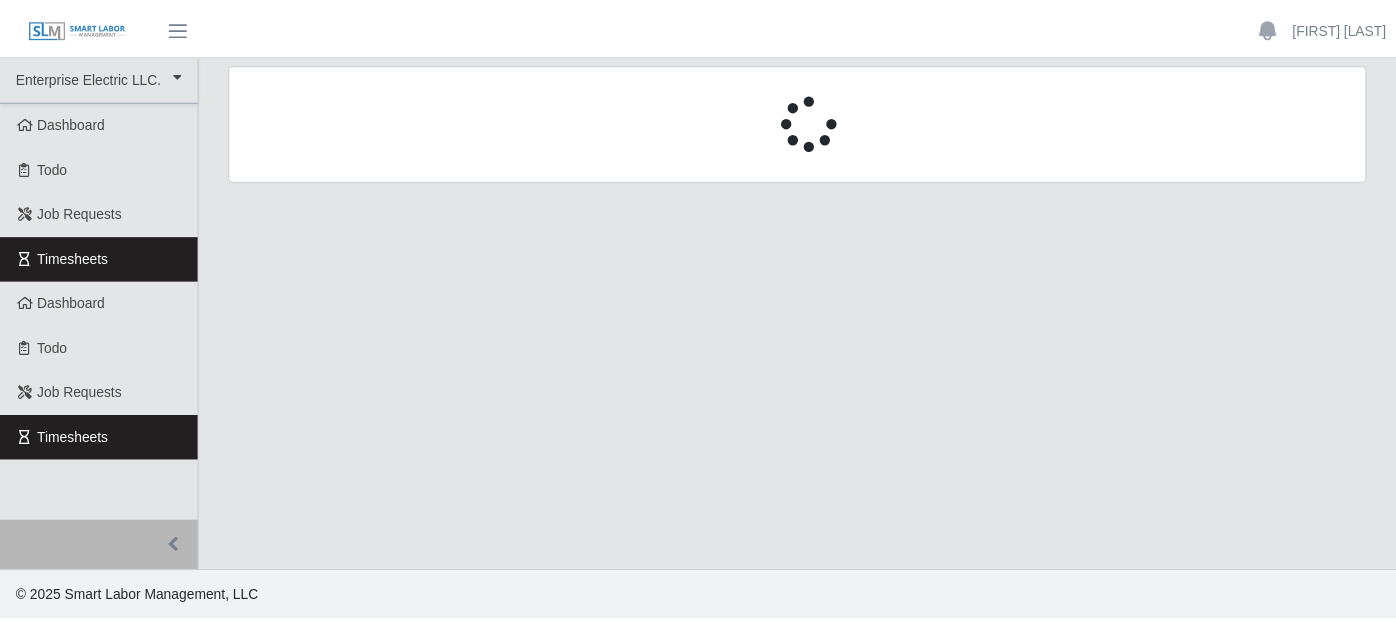 scroll, scrollTop: 0, scrollLeft: 0, axis: both 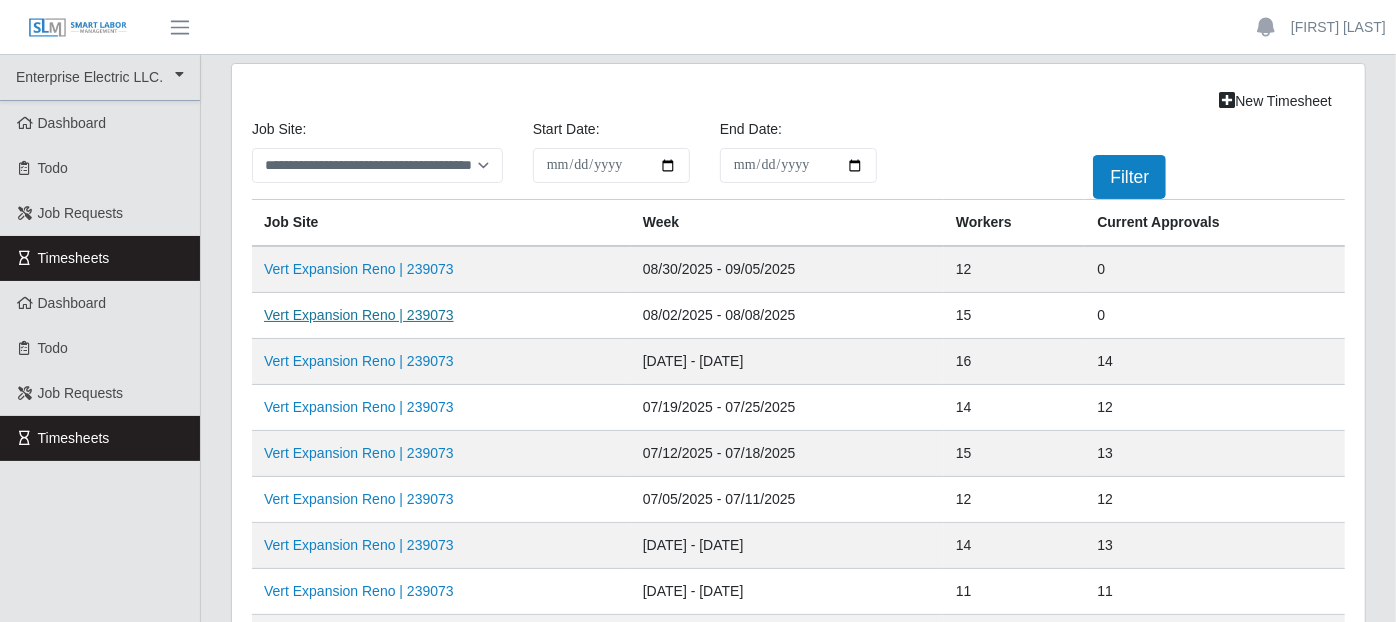 click on "Vert Expansion Reno | 239073" at bounding box center (359, 315) 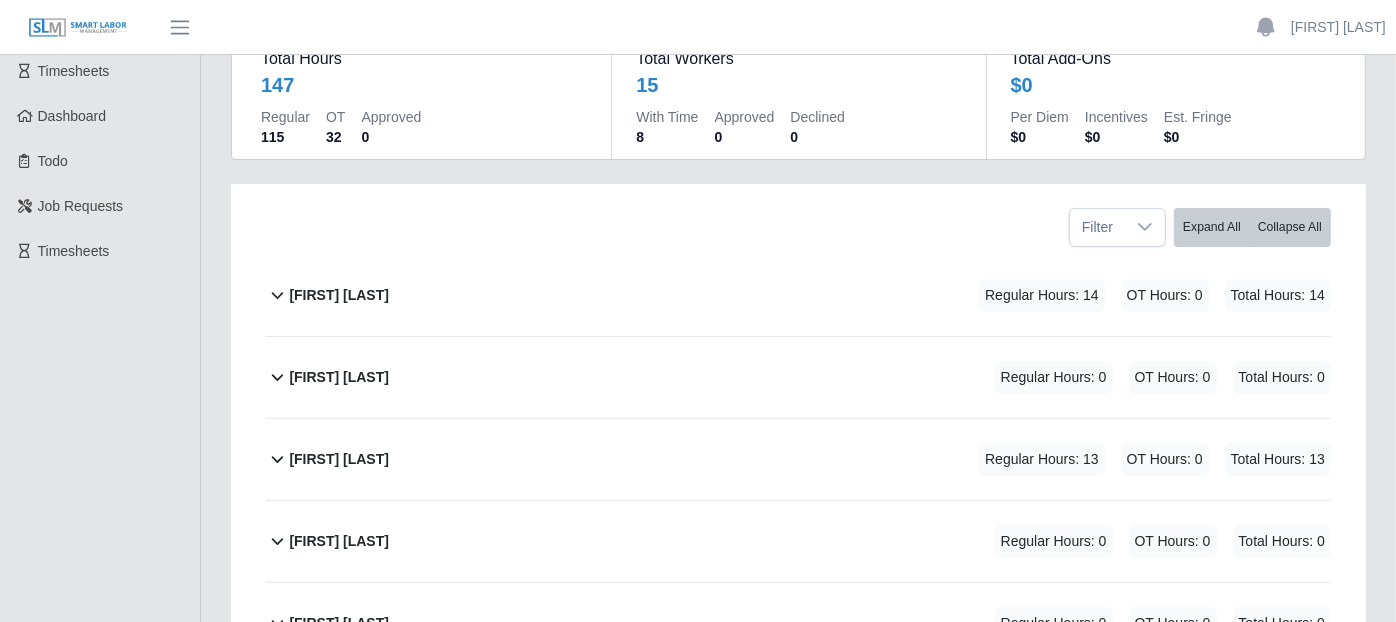 scroll, scrollTop: 222, scrollLeft: 0, axis: vertical 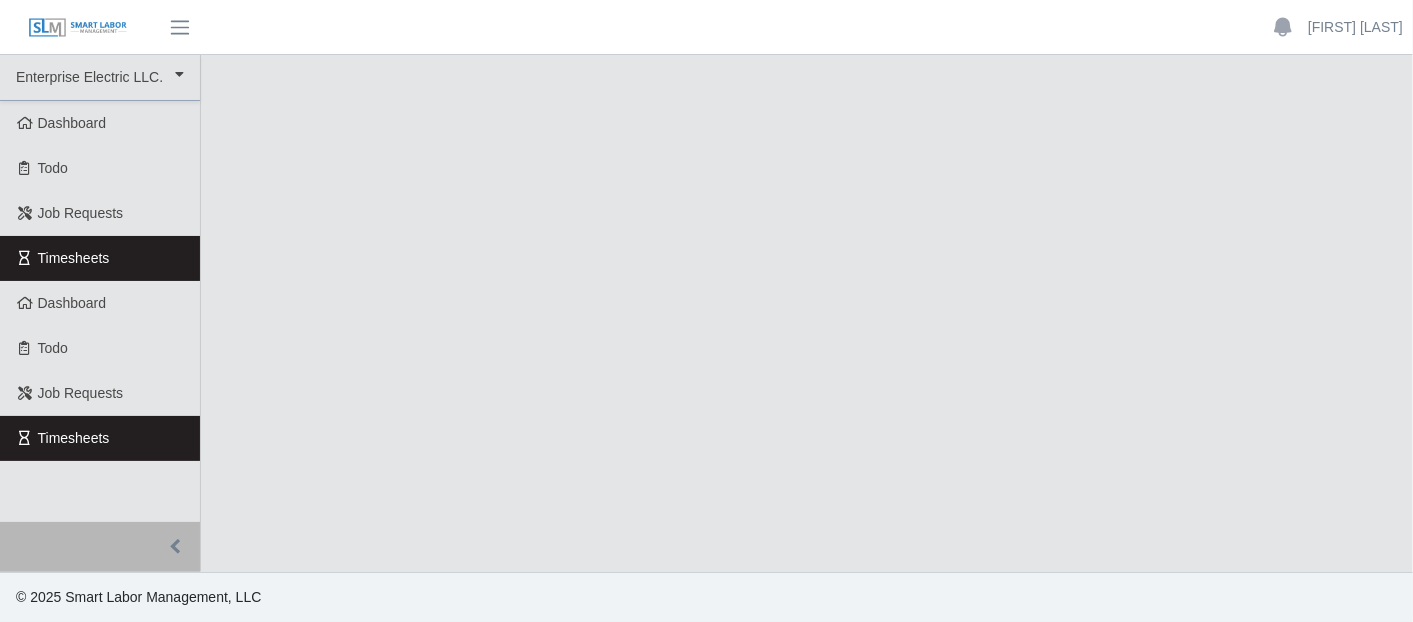 select on "***" 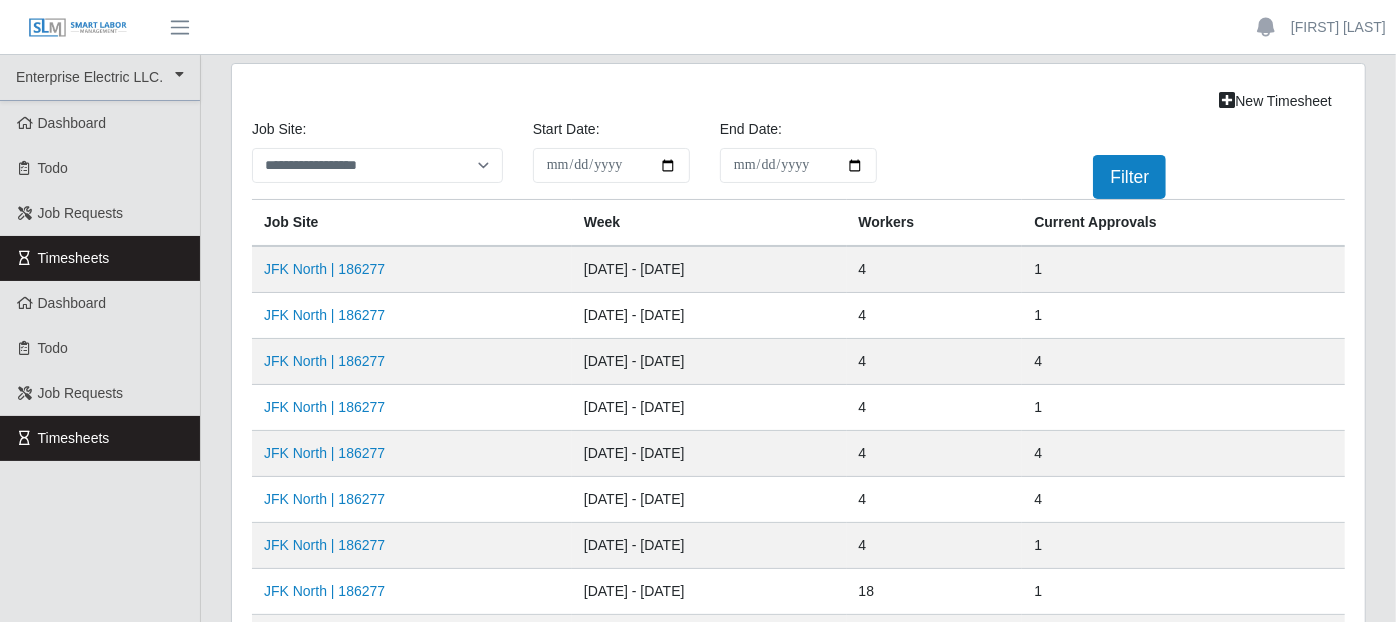 click on "Timesheets" at bounding box center (100, 258) 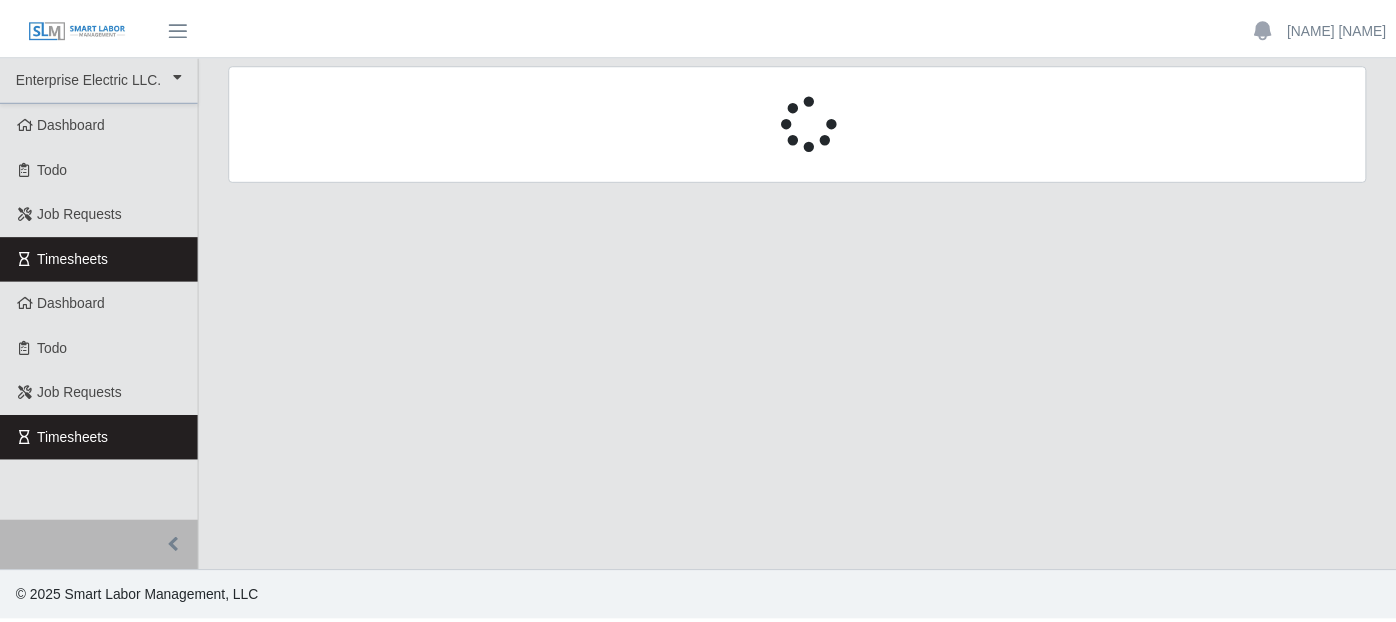 scroll, scrollTop: 0, scrollLeft: 0, axis: both 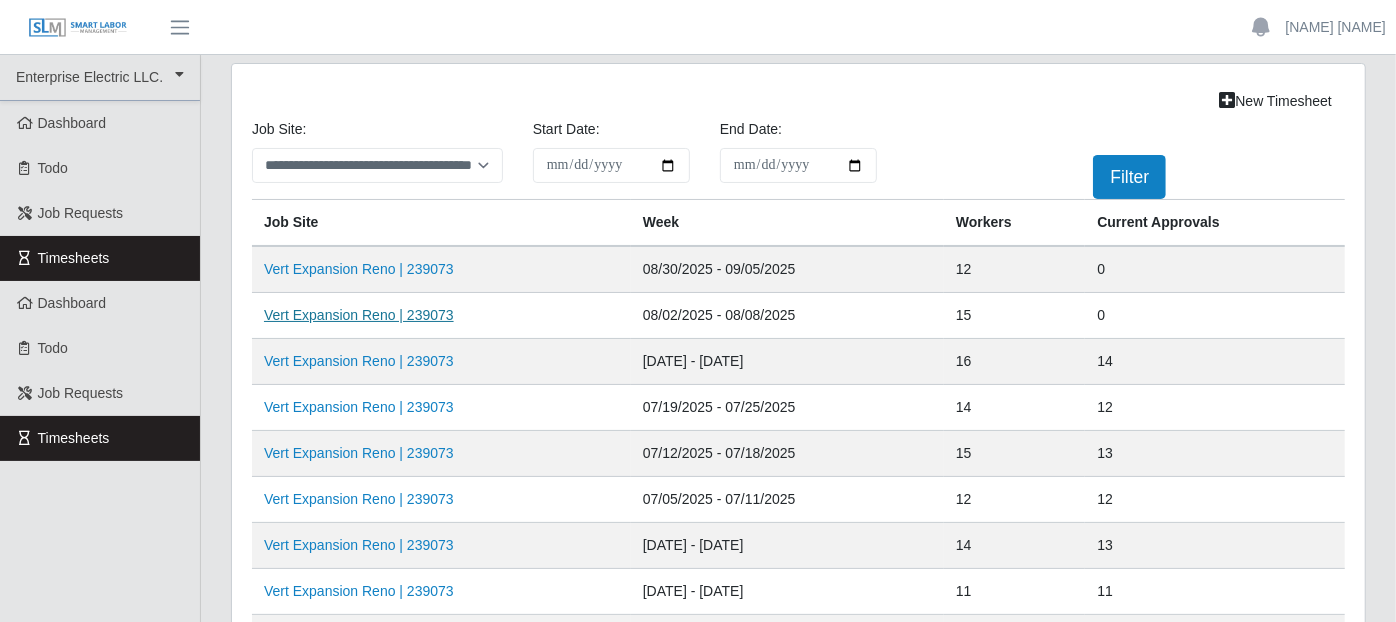 click on "Vert Expansion Reno | 239073" at bounding box center (359, 315) 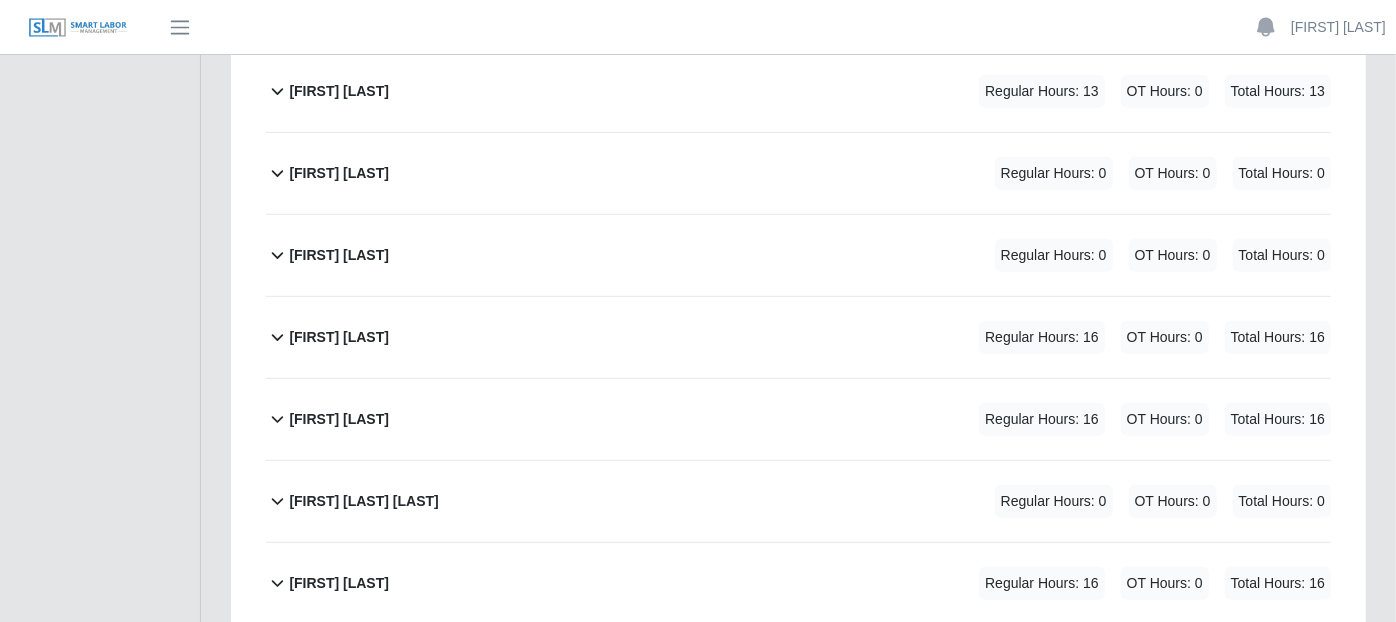 scroll, scrollTop: 666, scrollLeft: 0, axis: vertical 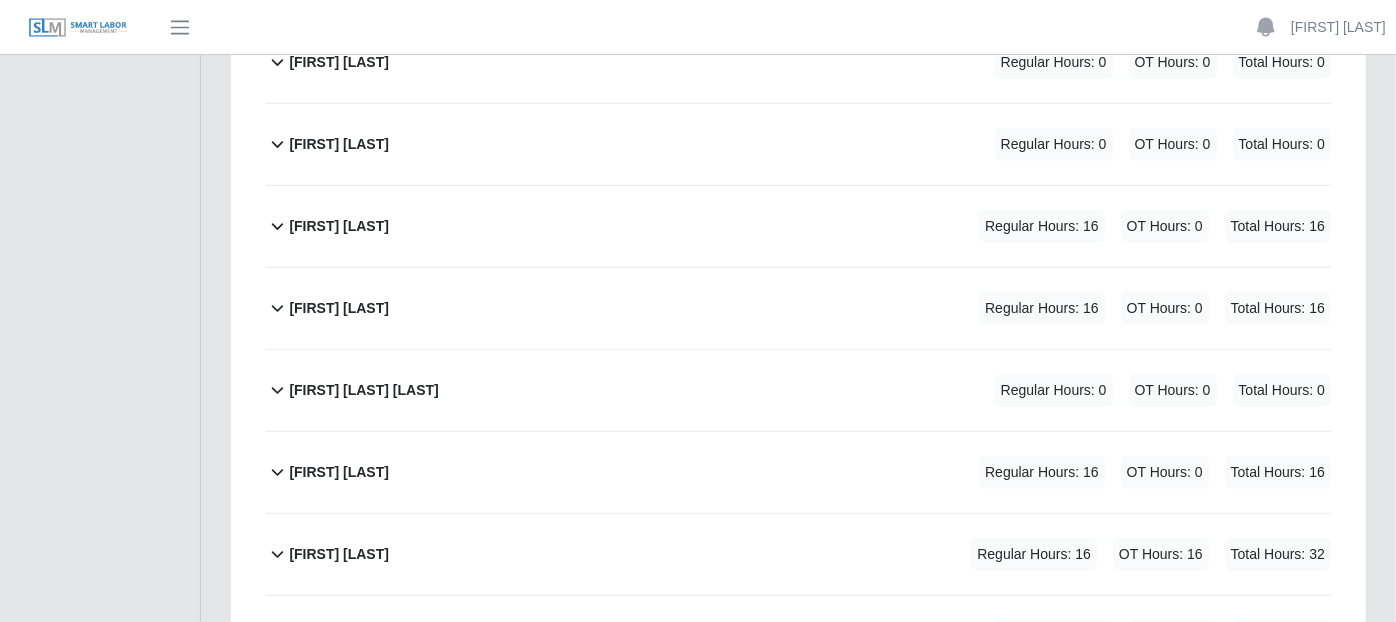 click 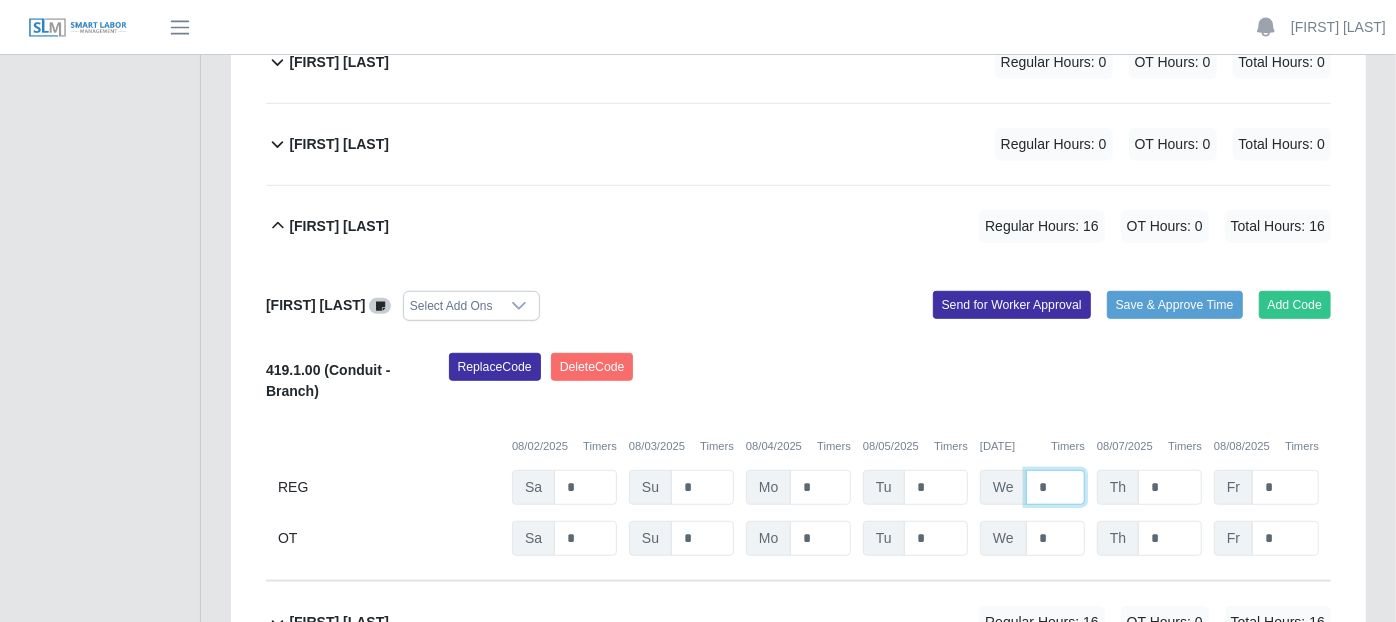 click on "*" at bounding box center (1055, 487) 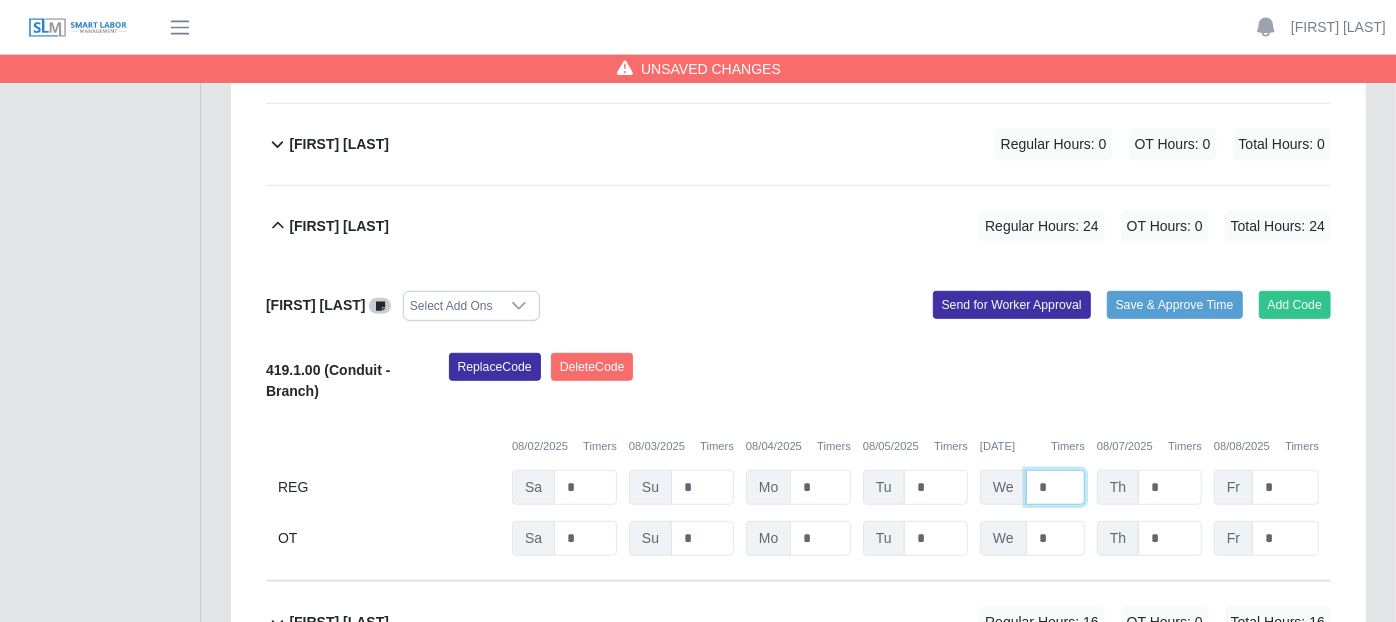 type on "*" 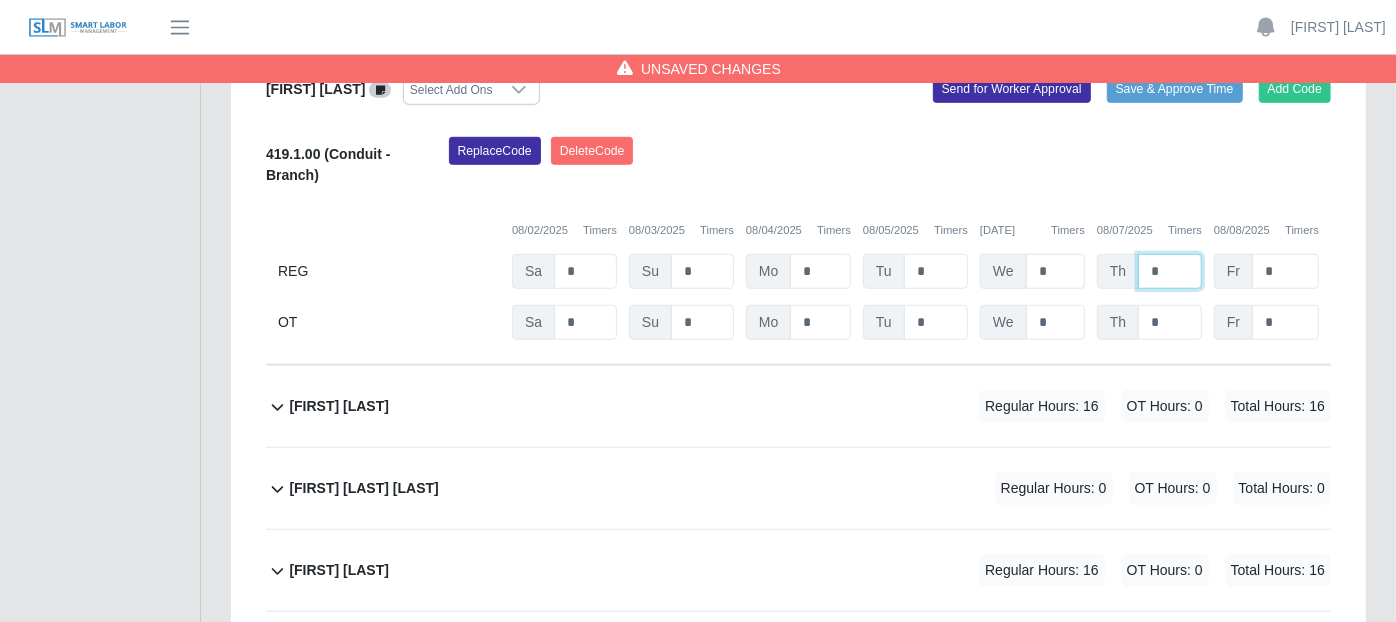 scroll, scrollTop: 888, scrollLeft: 0, axis: vertical 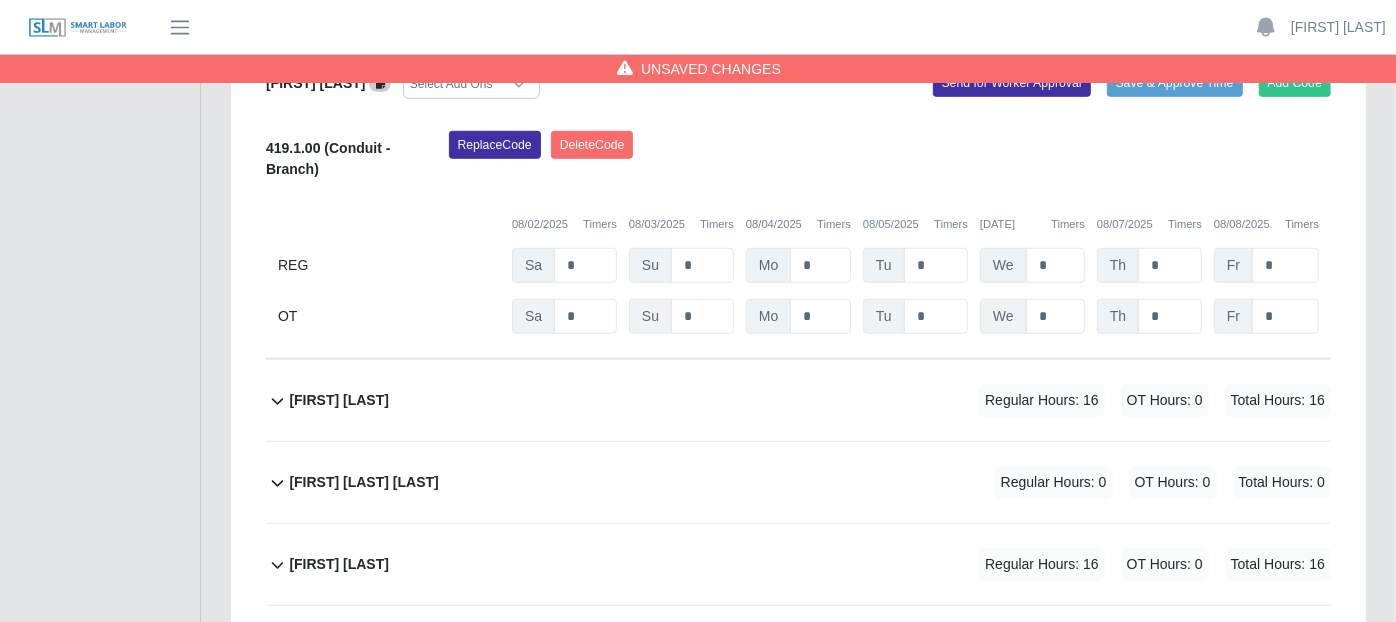 click 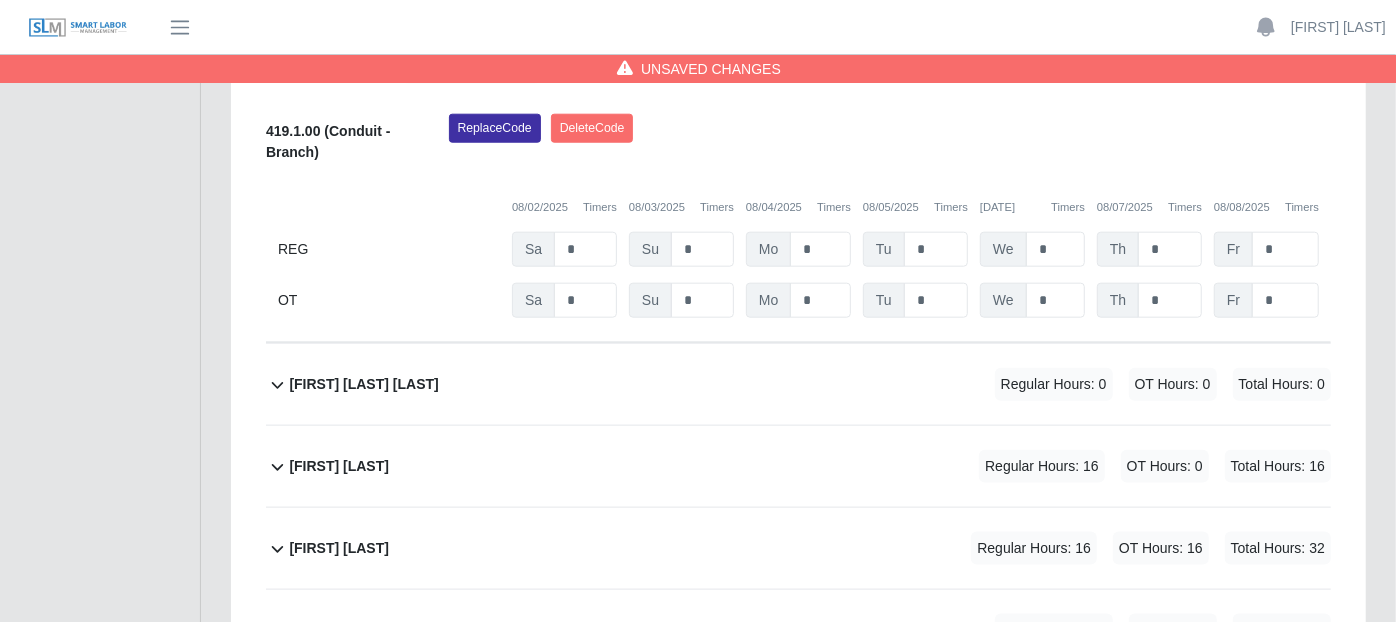 scroll, scrollTop: 1333, scrollLeft: 0, axis: vertical 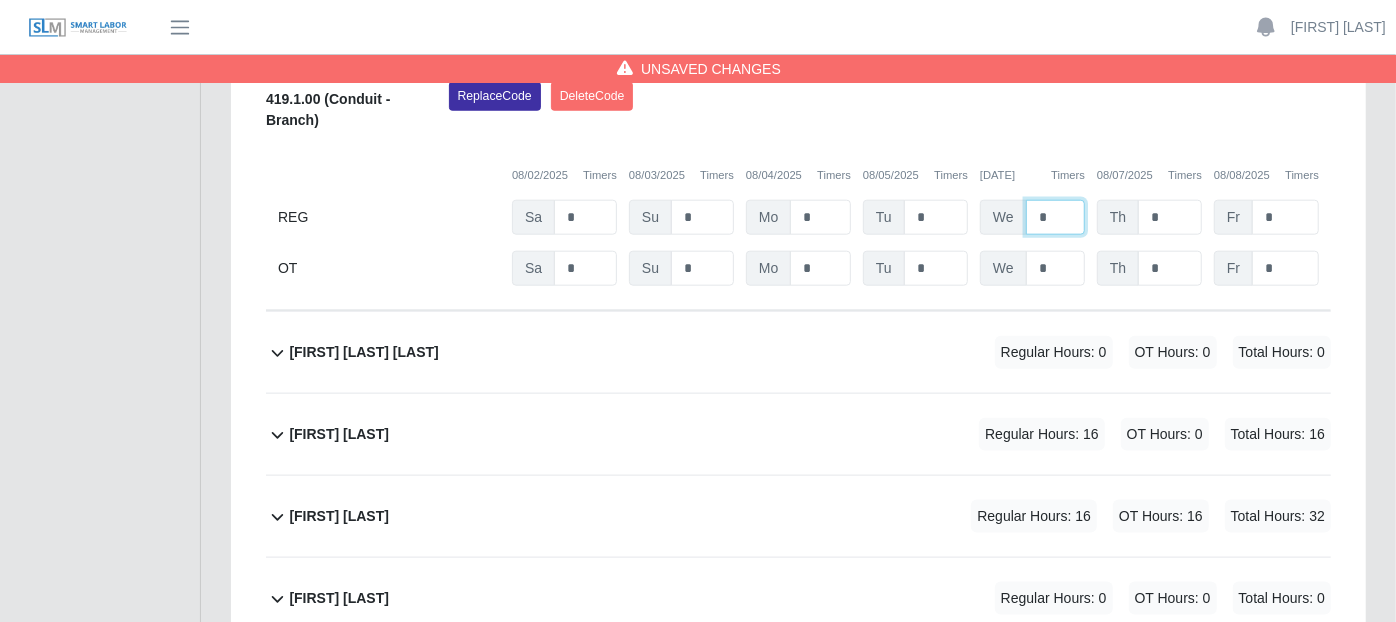 click on "*" at bounding box center [1055, 217] 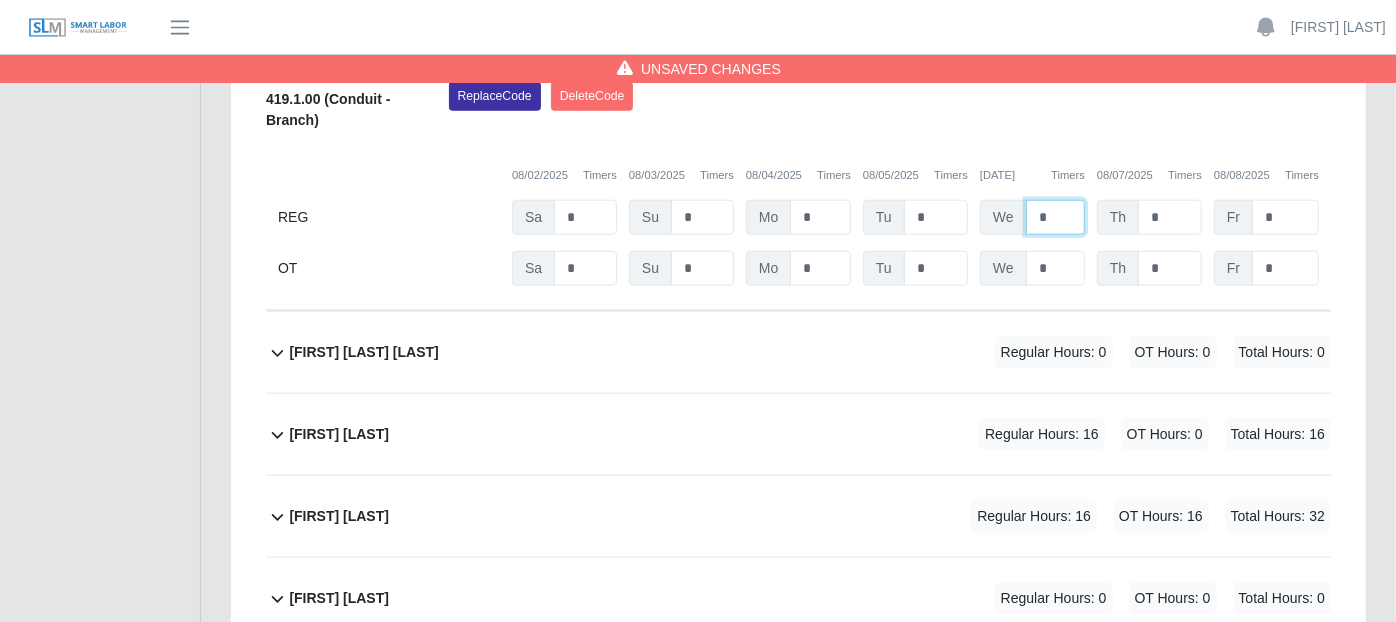 type on "*" 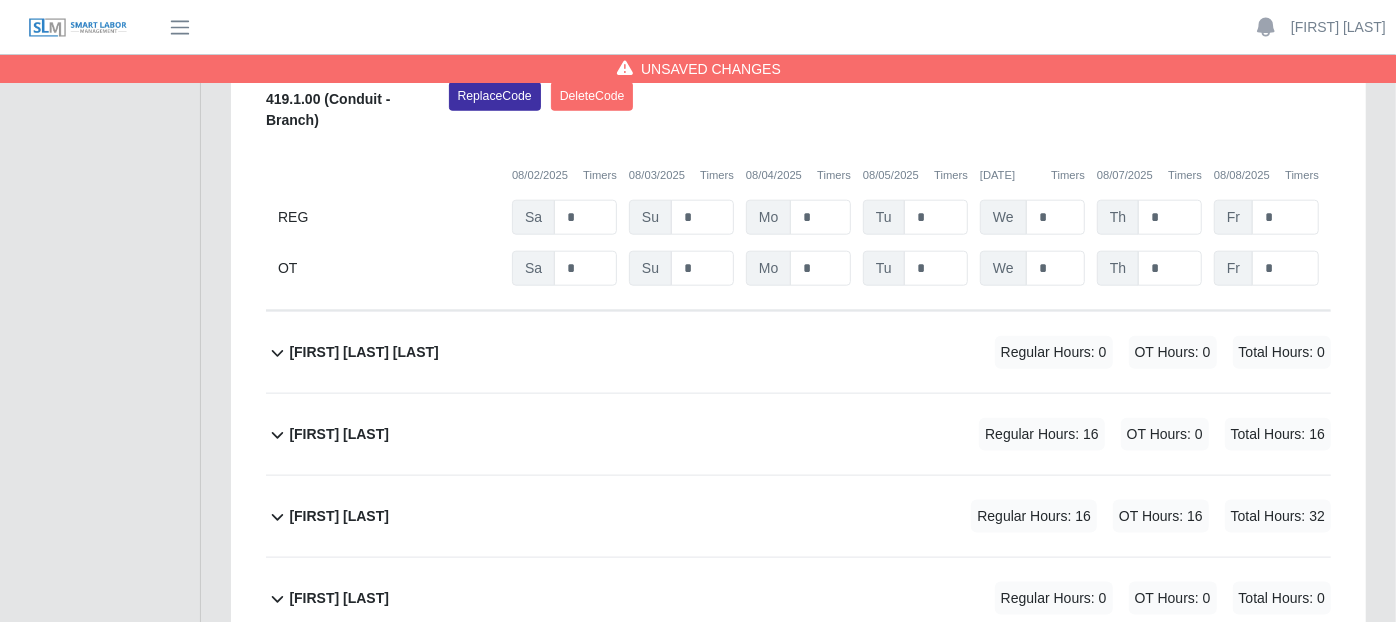 click 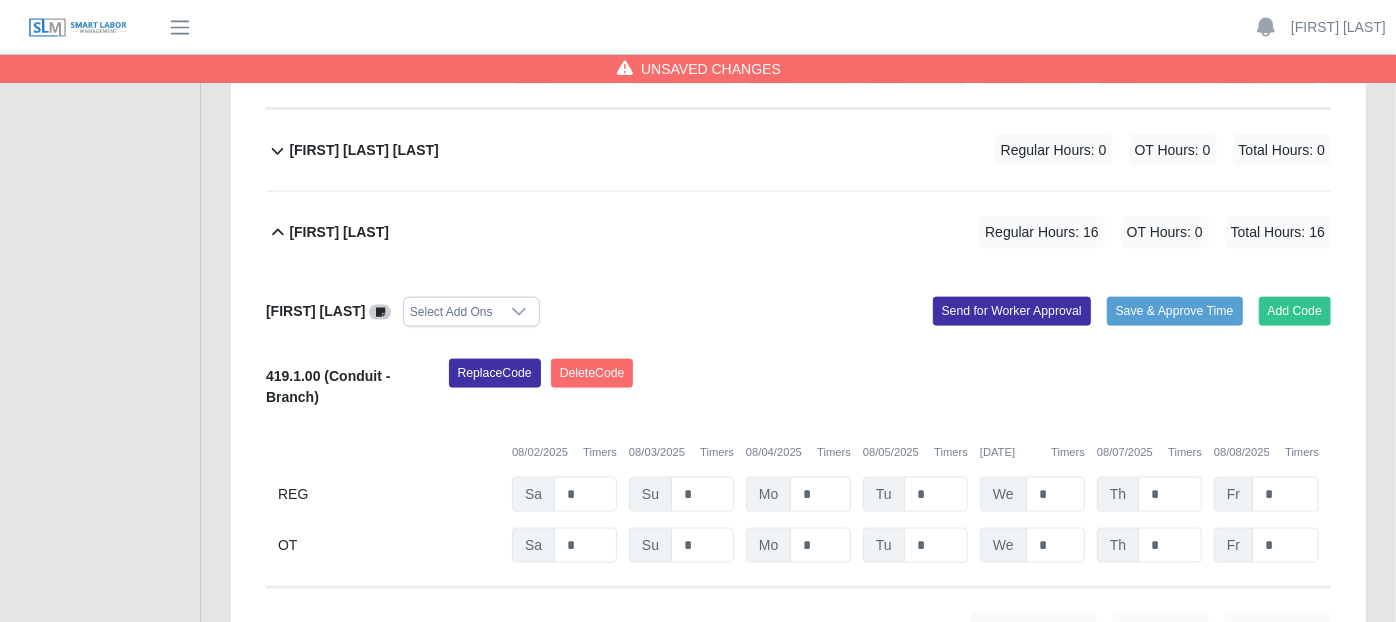 scroll, scrollTop: 1555, scrollLeft: 0, axis: vertical 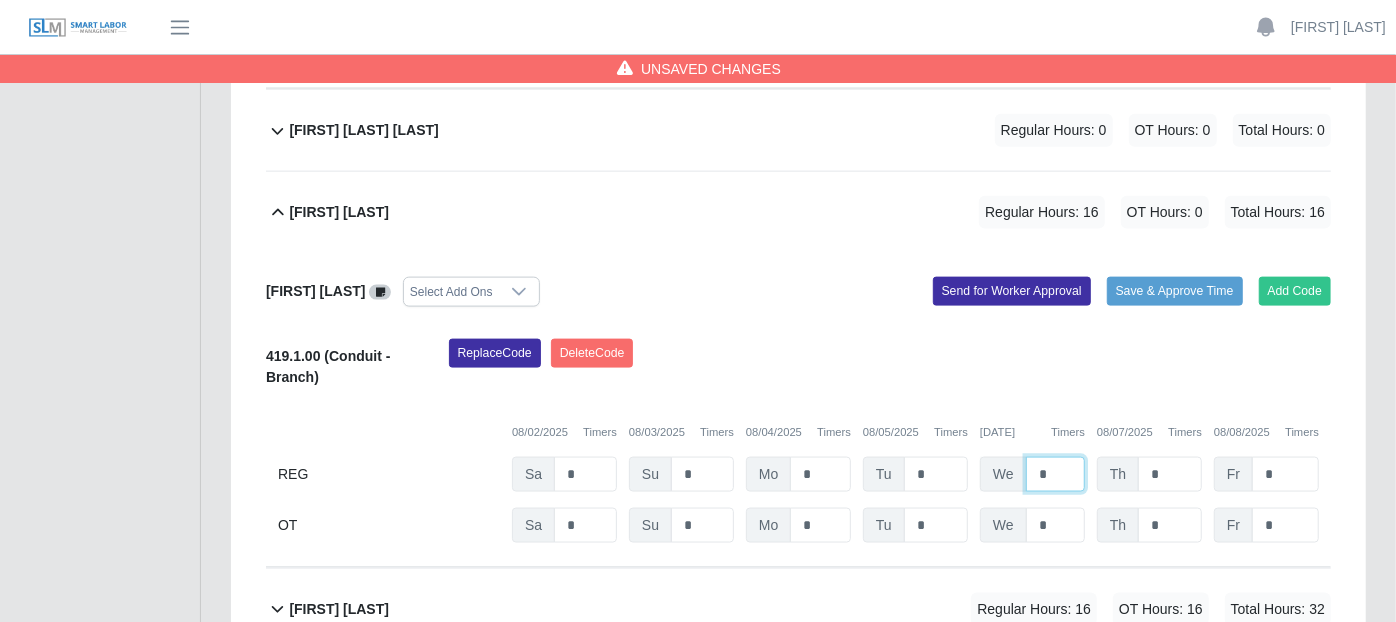 click on "*" at bounding box center [1055, 474] 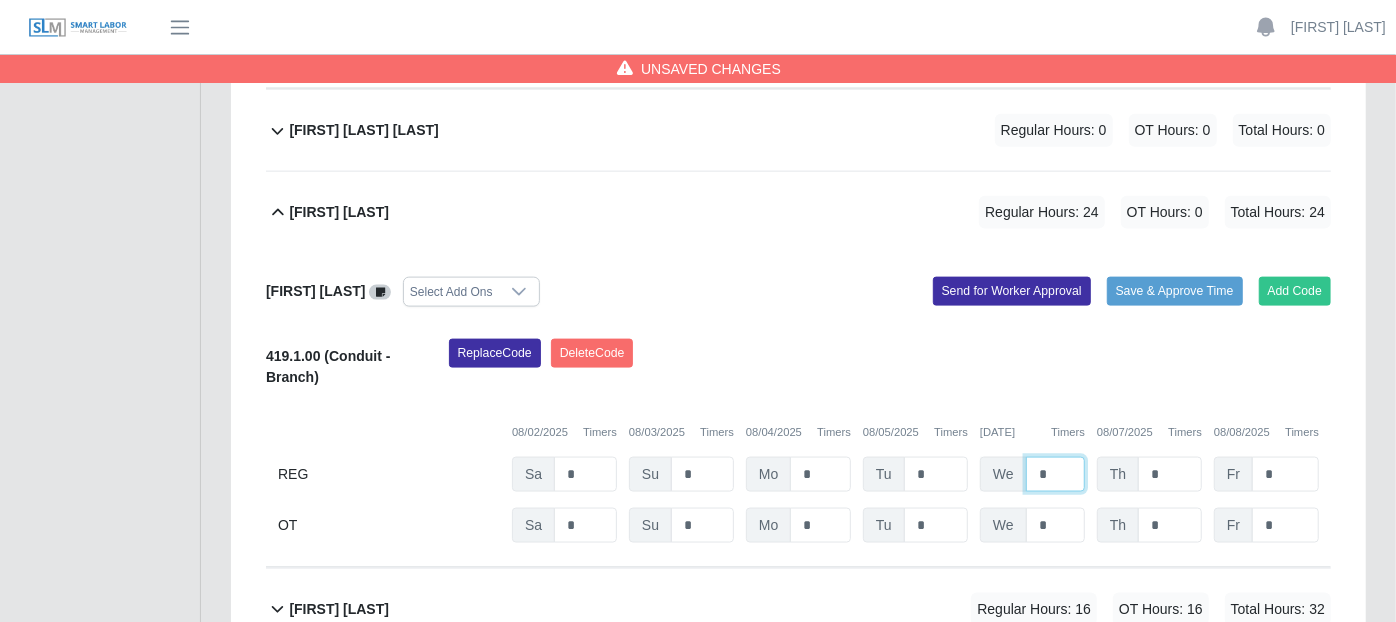 type on "*" 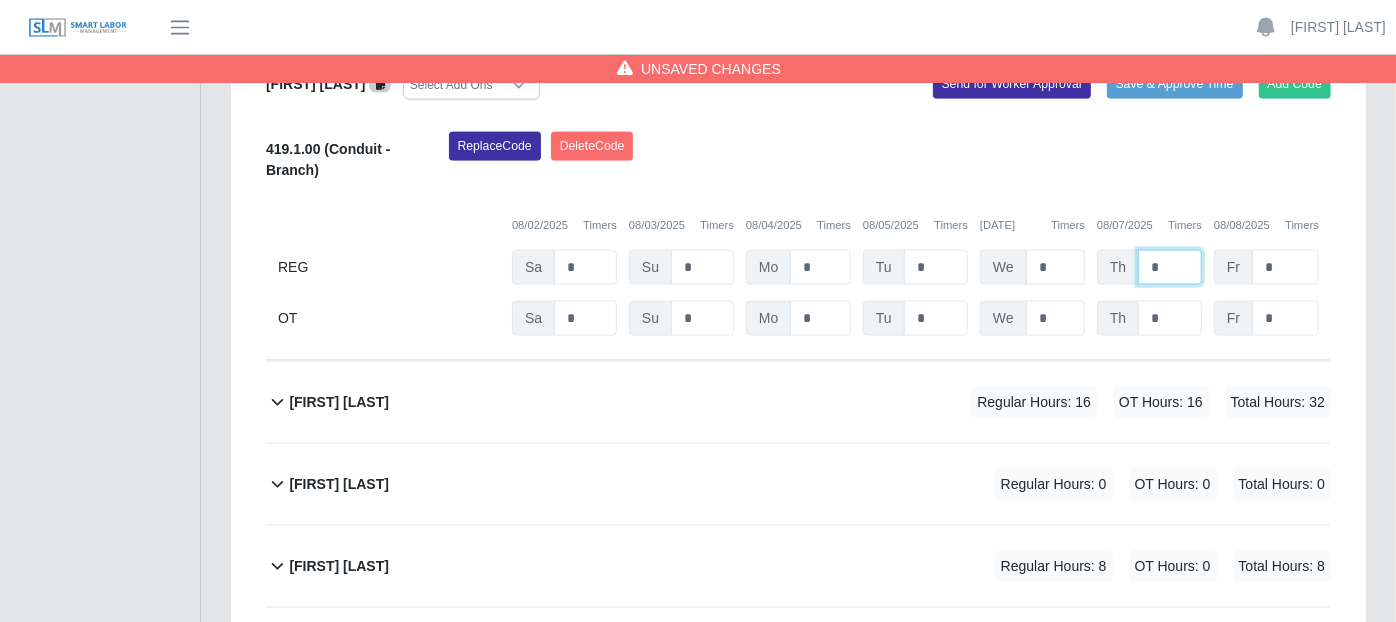 scroll, scrollTop: 1888, scrollLeft: 0, axis: vertical 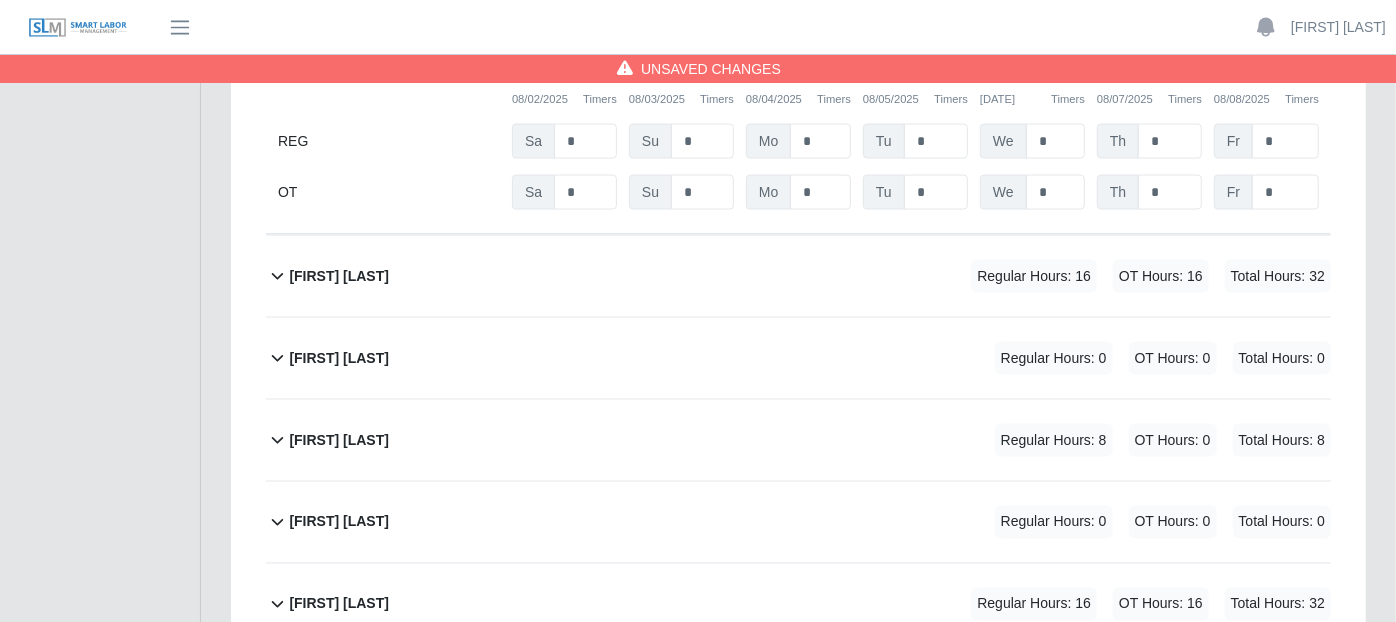 click 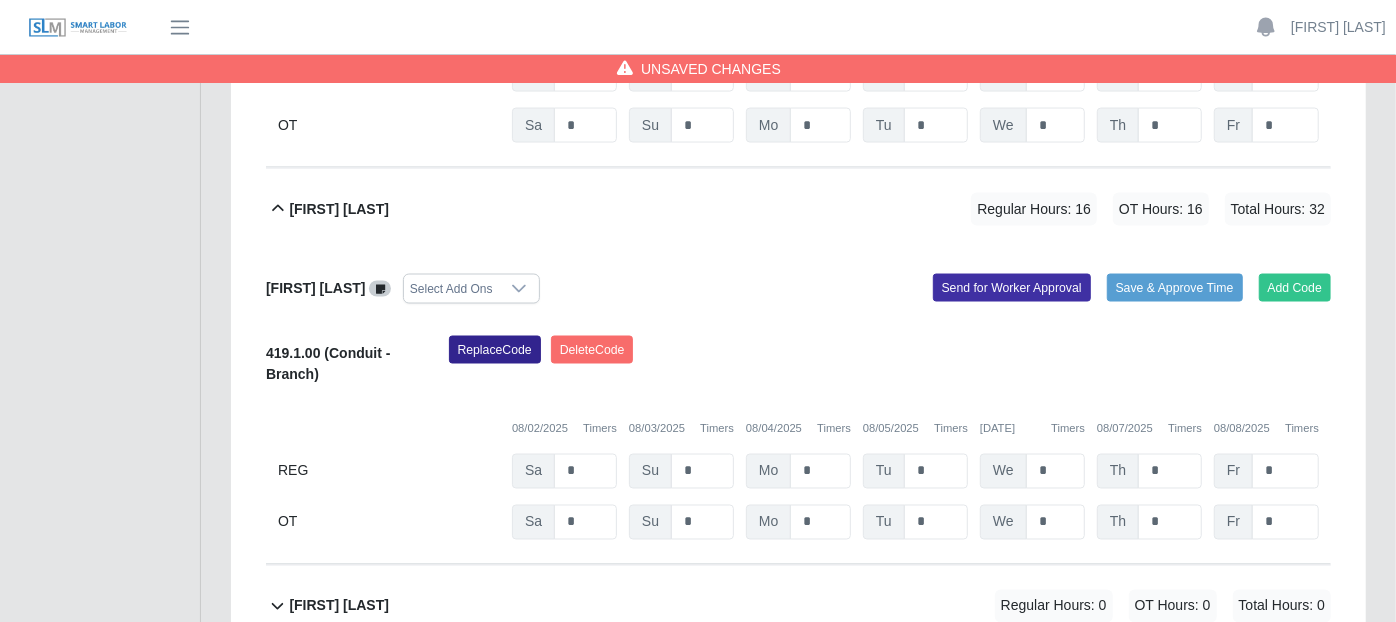 scroll, scrollTop: 2000, scrollLeft: 0, axis: vertical 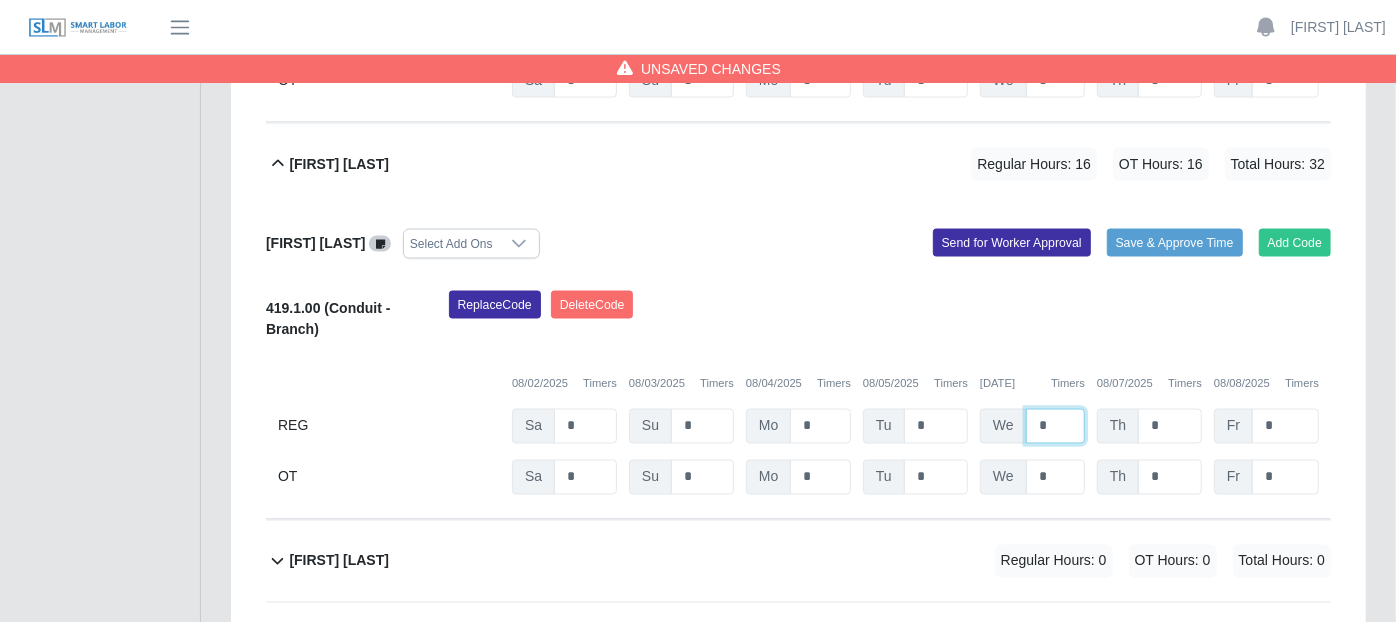 click on "*" at bounding box center (1055, 426) 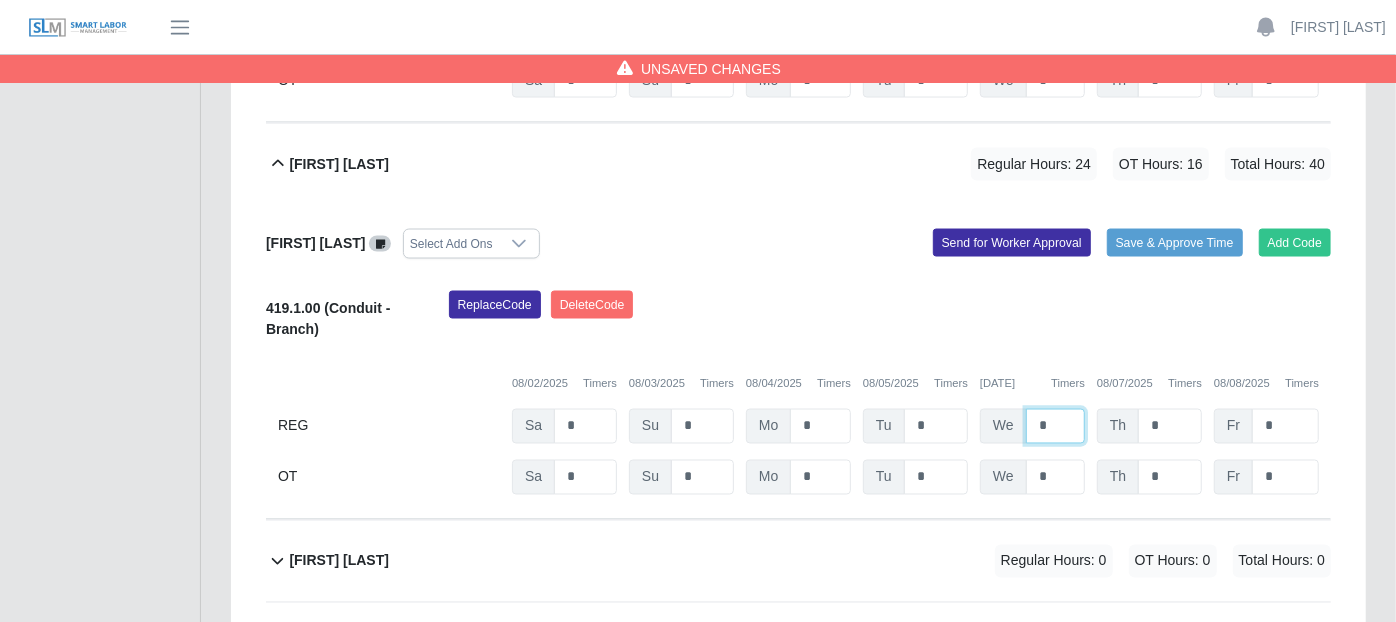 type on "*" 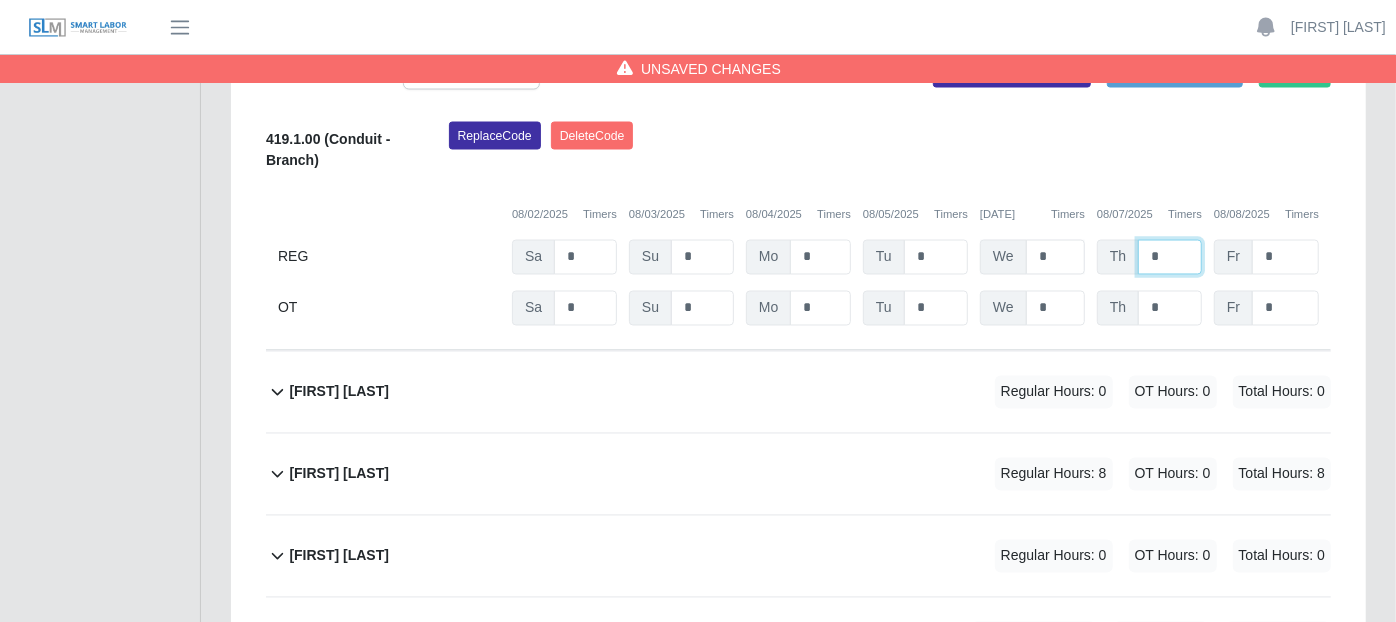 scroll, scrollTop: 2222, scrollLeft: 0, axis: vertical 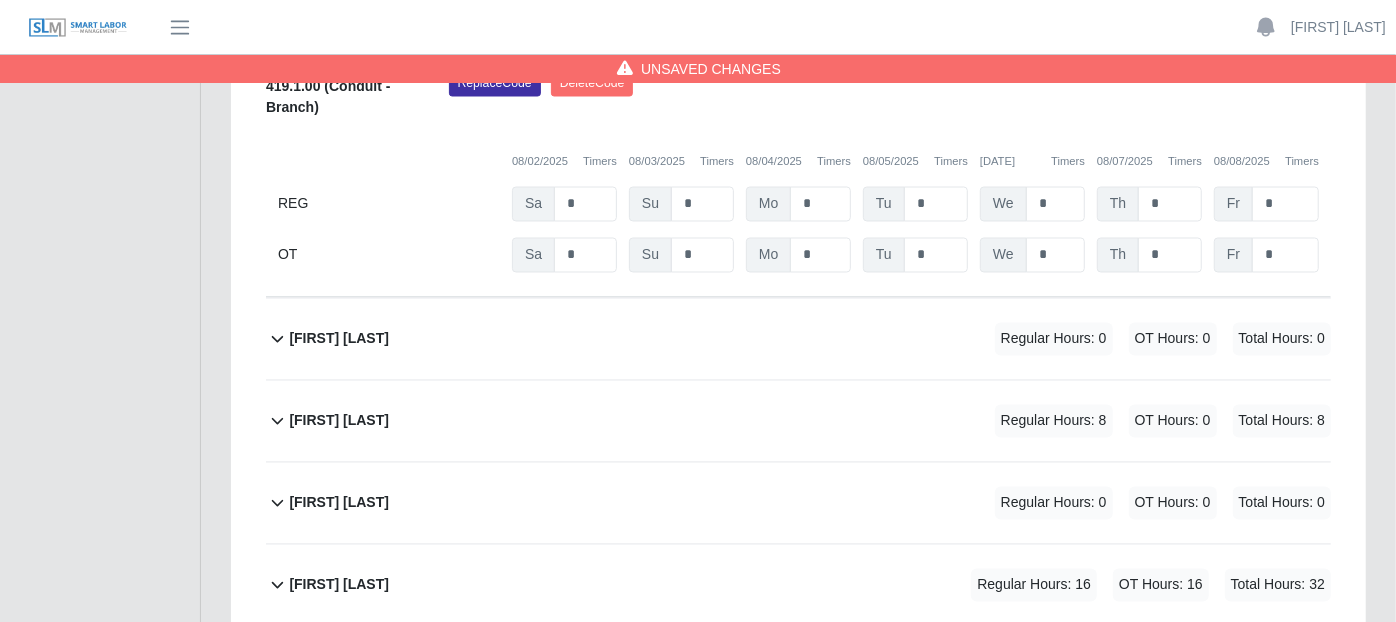 click 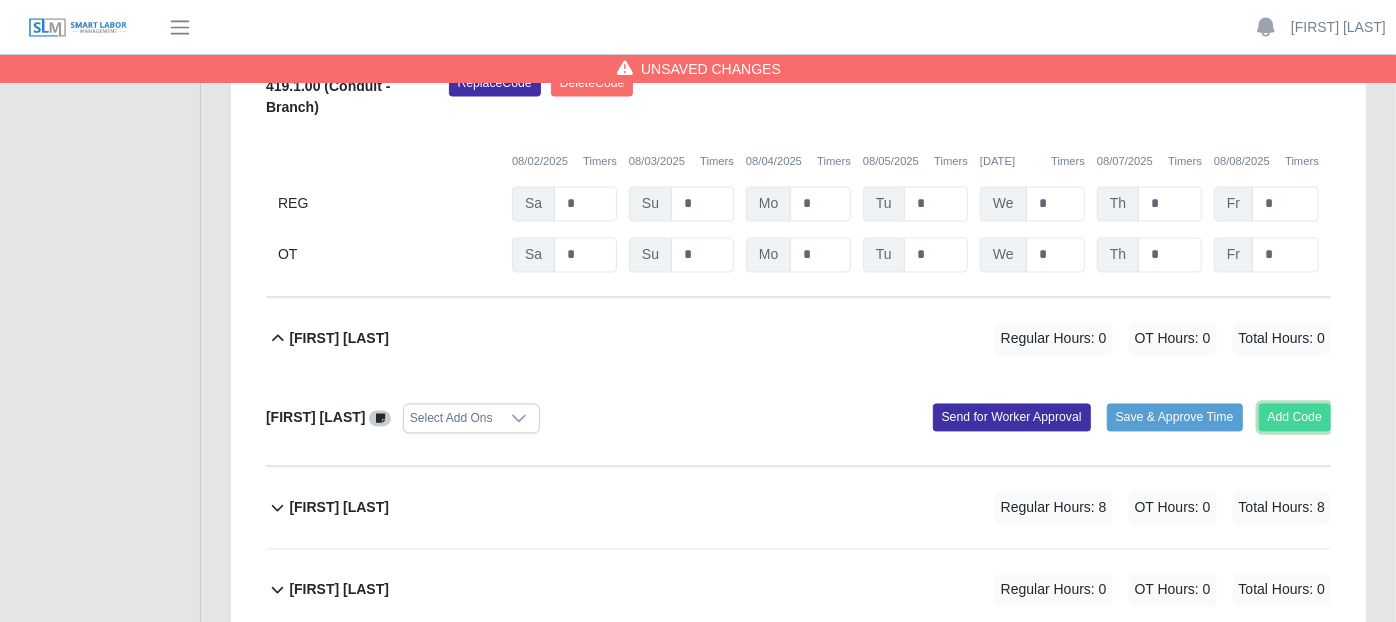 click on "Add Code" 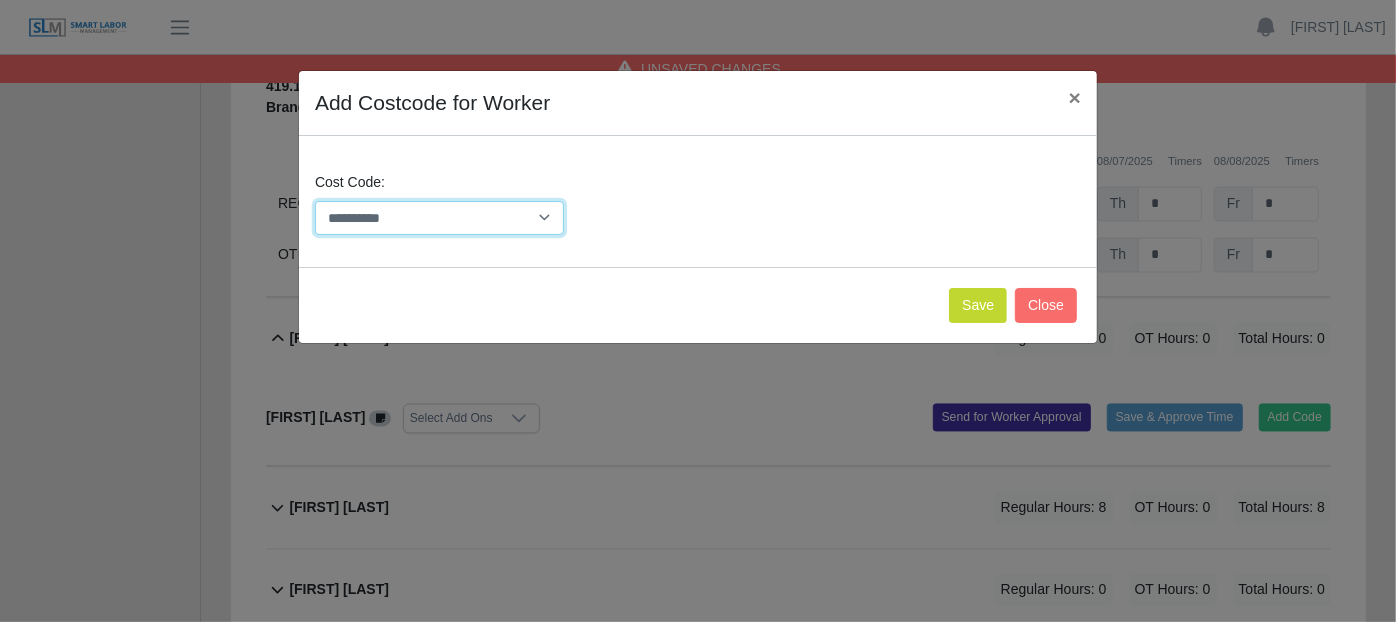click on "**********" at bounding box center (439, 218) 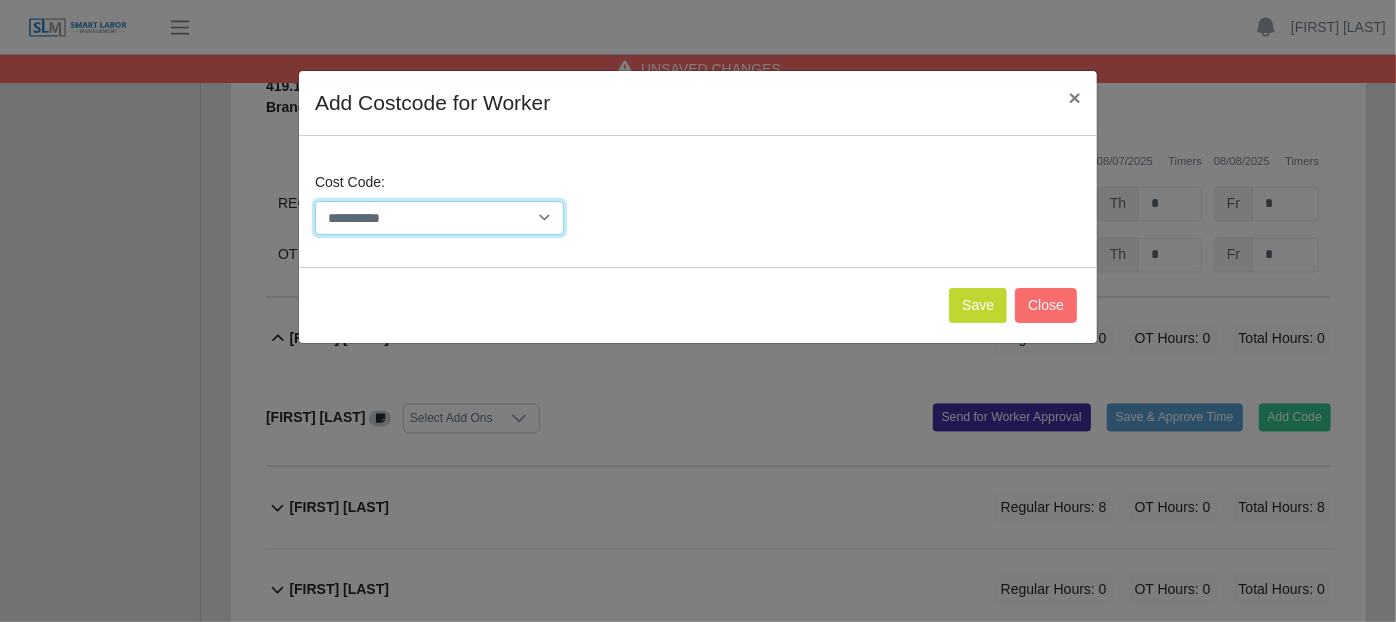 select on "**********" 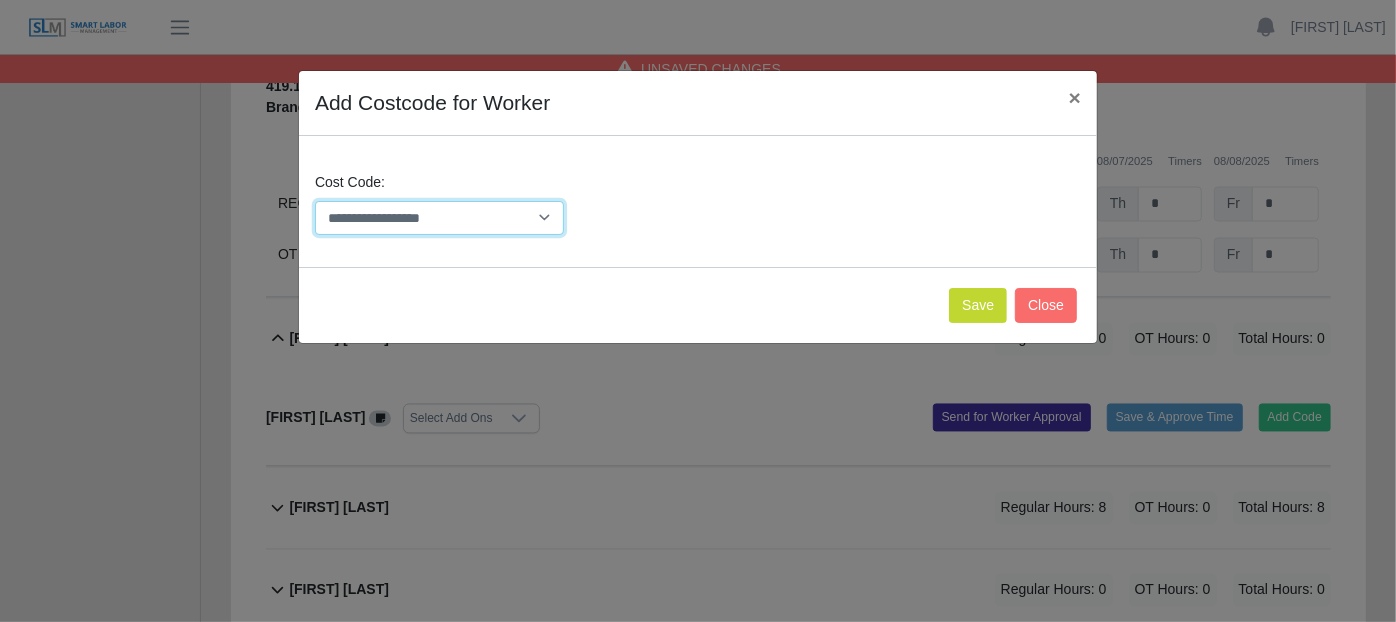 click on "**********" at bounding box center [439, 218] 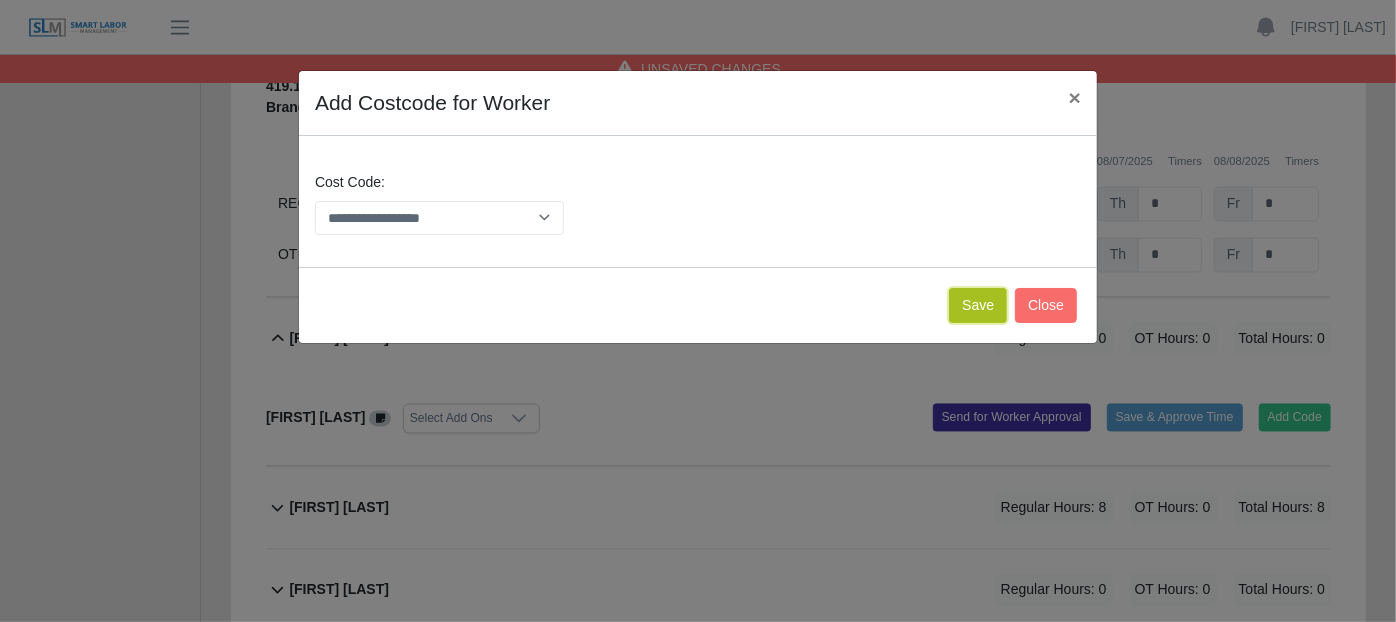 click on "Save" 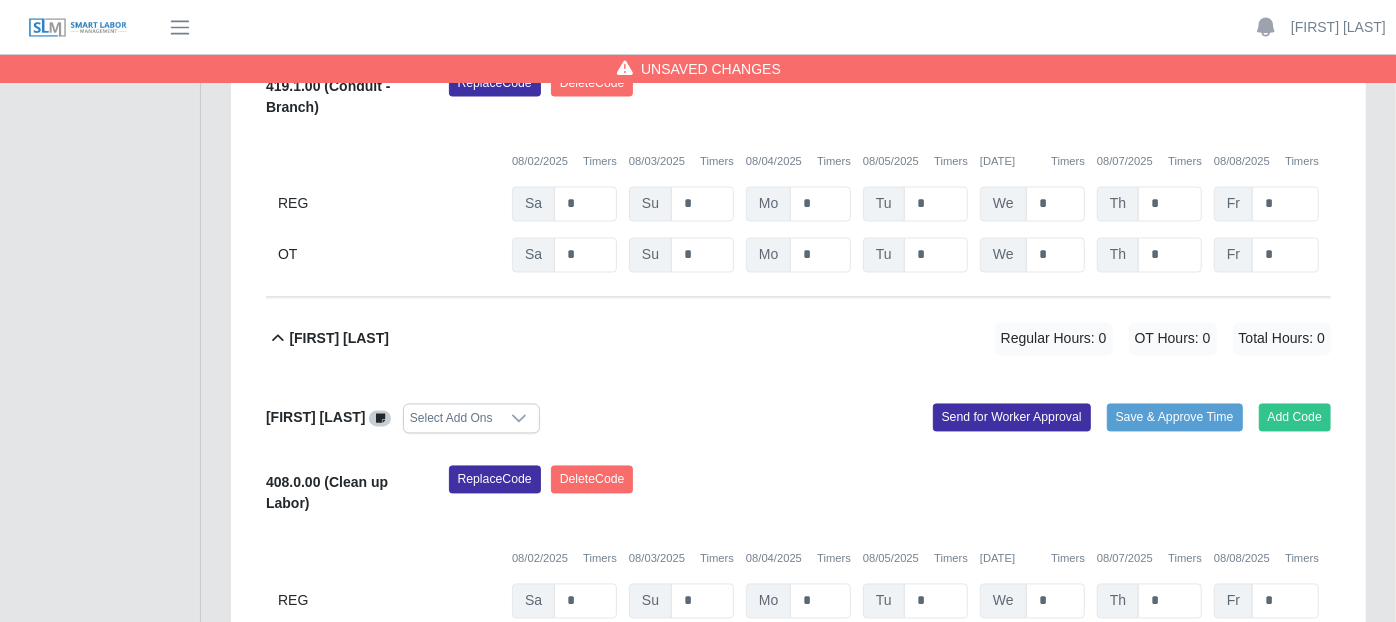 scroll, scrollTop: 2333, scrollLeft: 0, axis: vertical 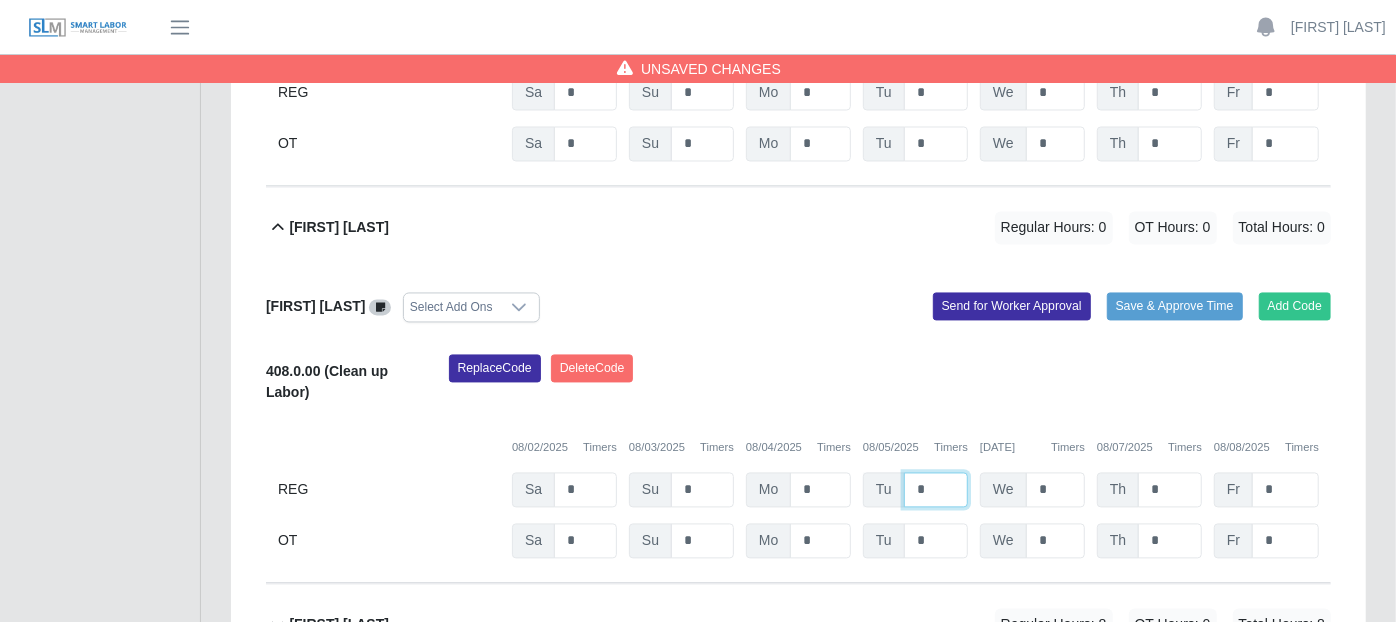 click on "*" at bounding box center [936, 490] 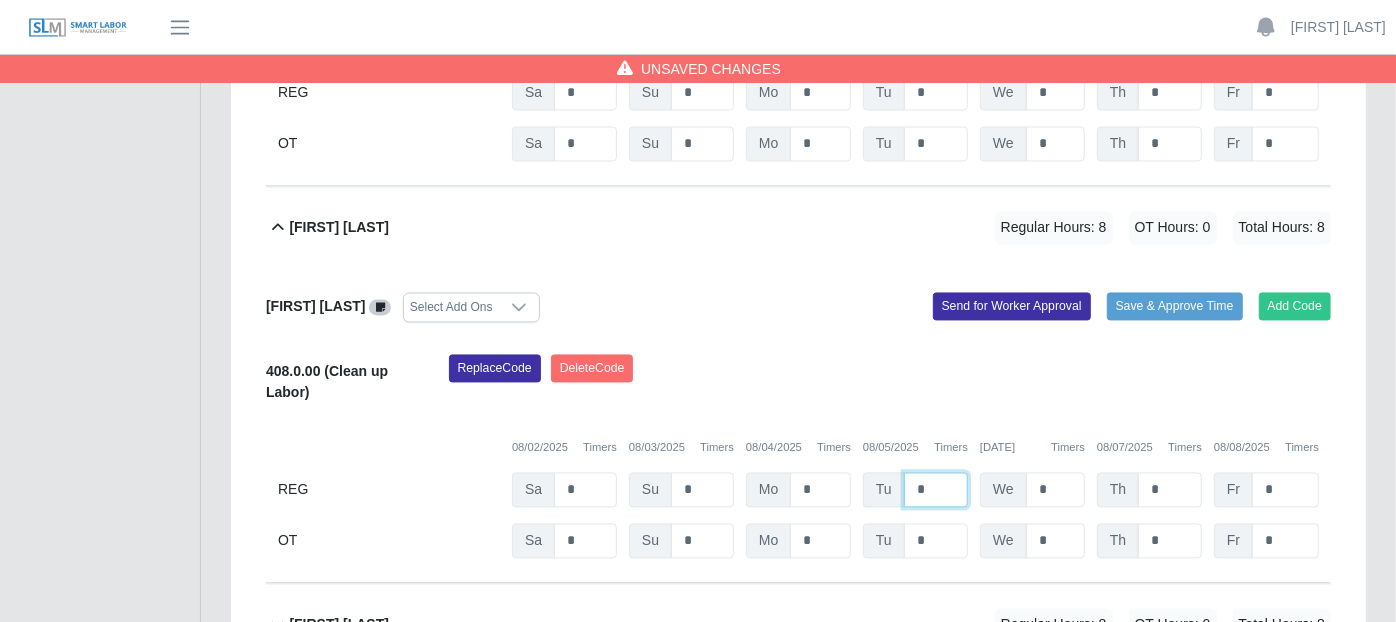 type on "*" 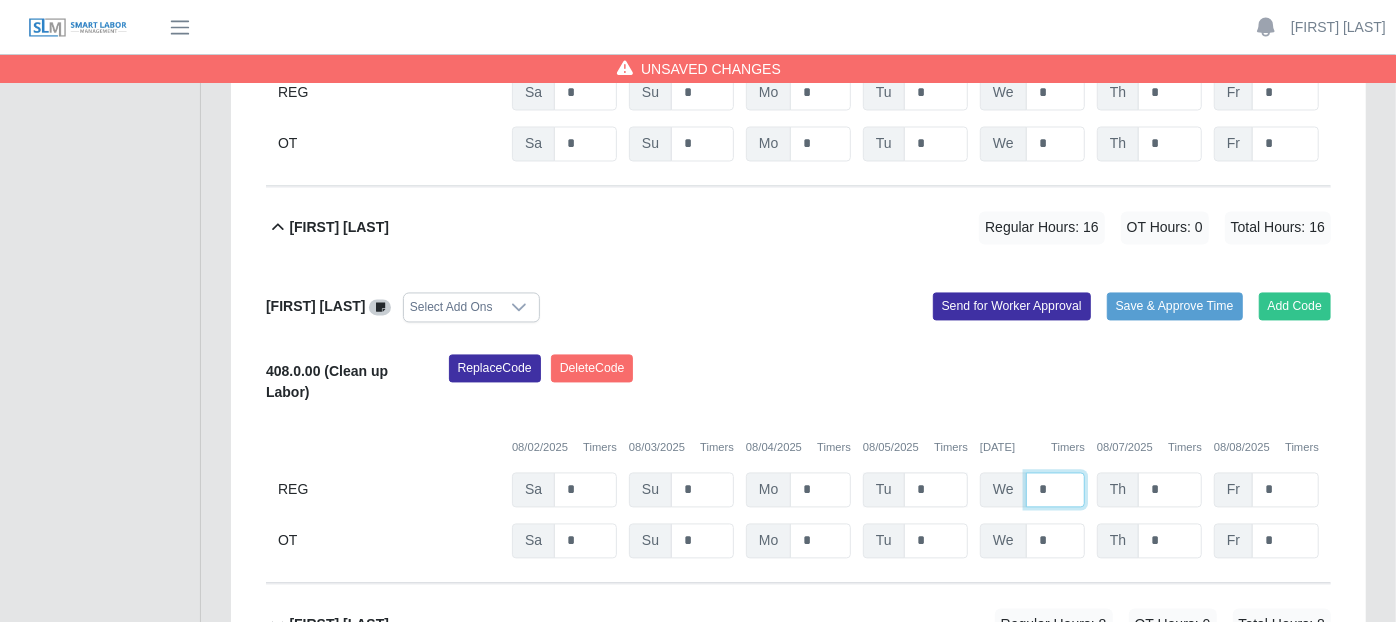 type on "*" 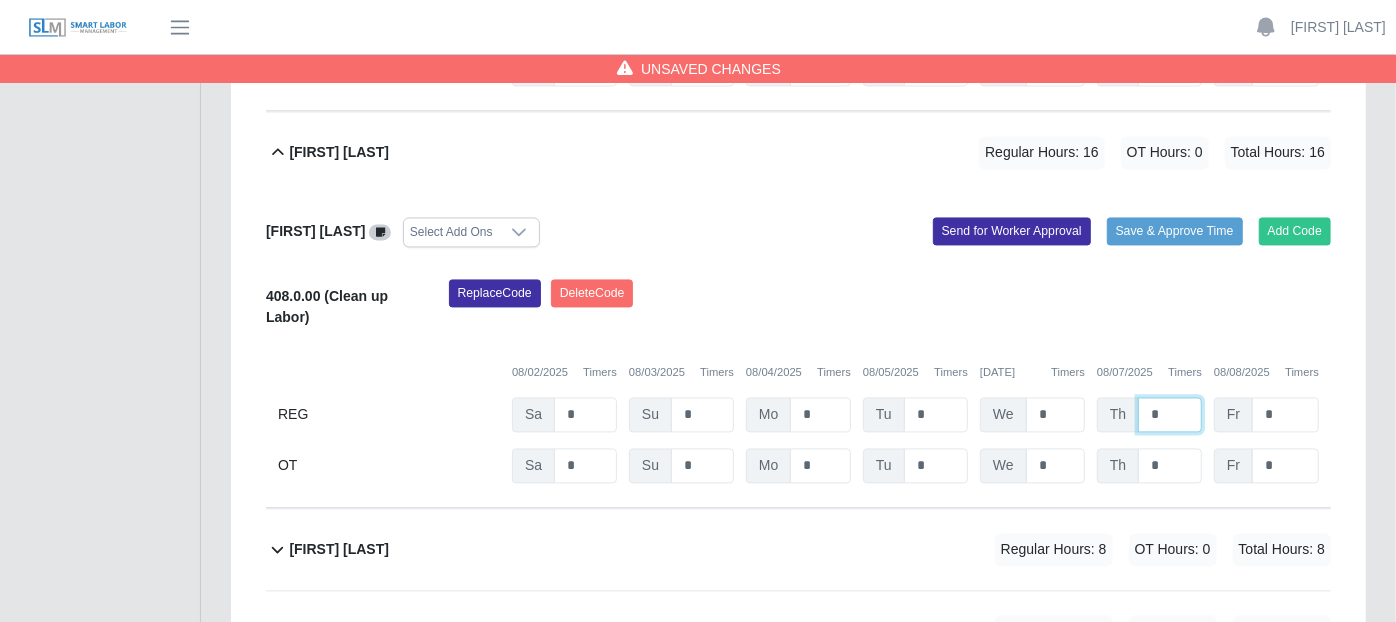 scroll, scrollTop: 2555, scrollLeft: 0, axis: vertical 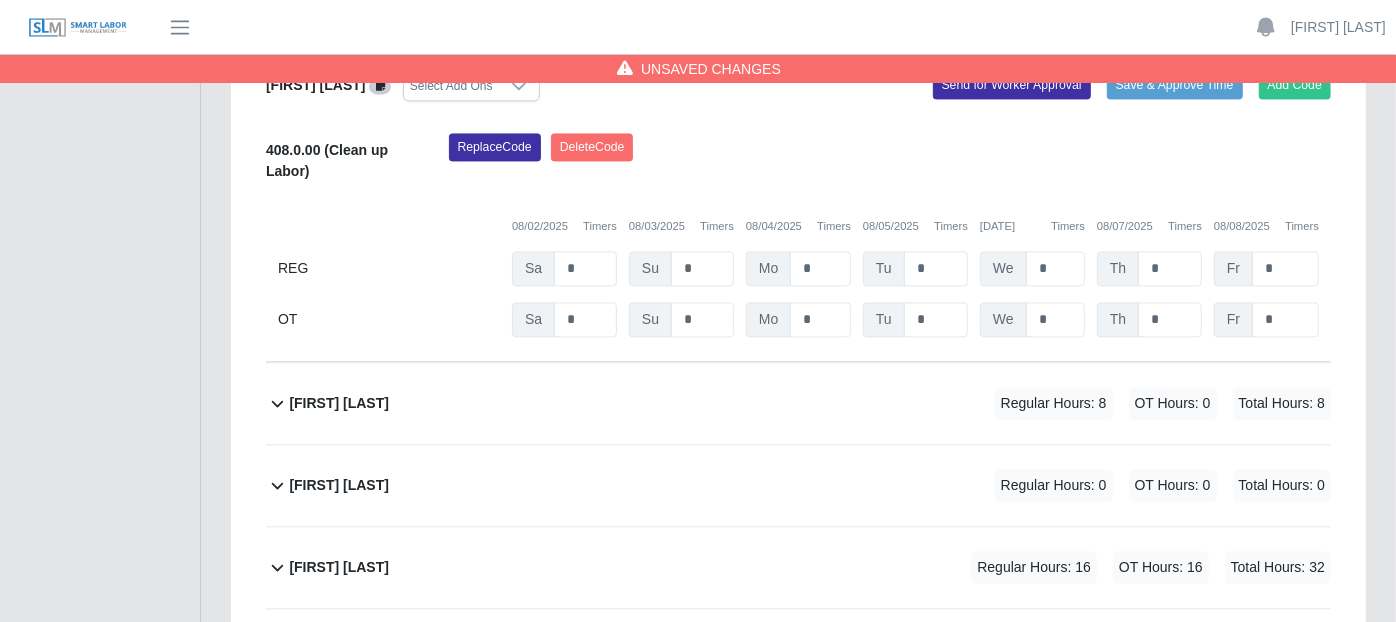 click 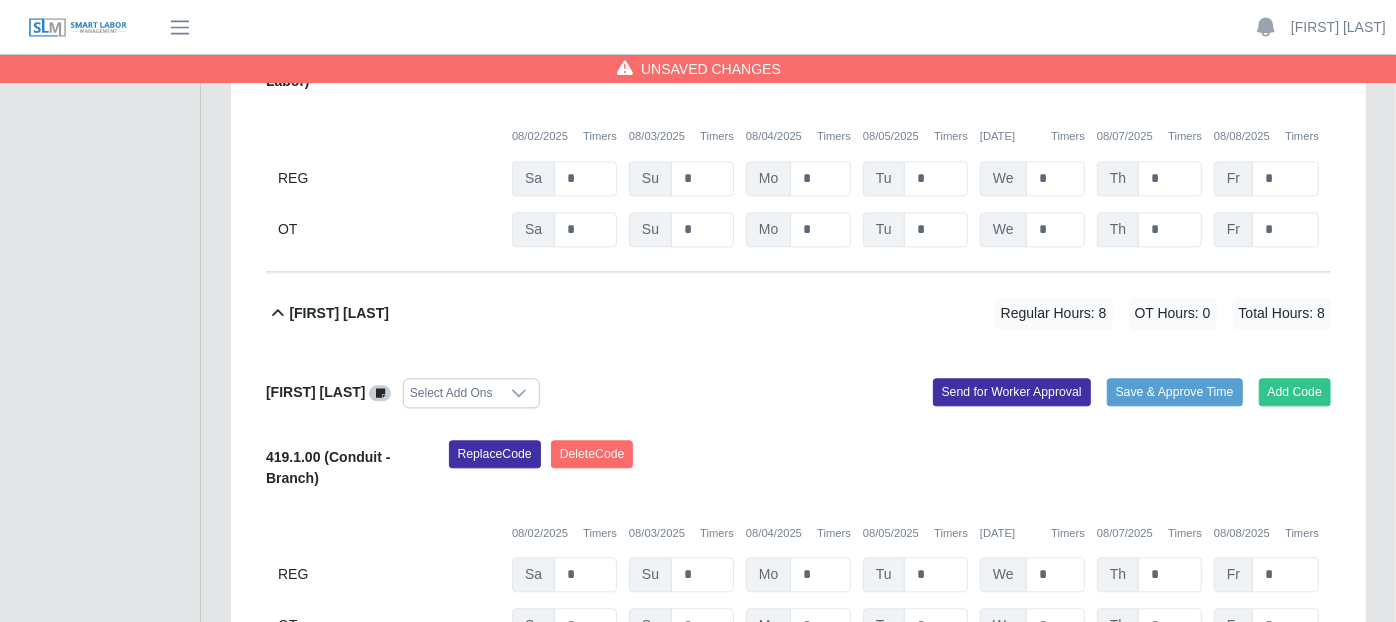 scroll, scrollTop: 2777, scrollLeft: 0, axis: vertical 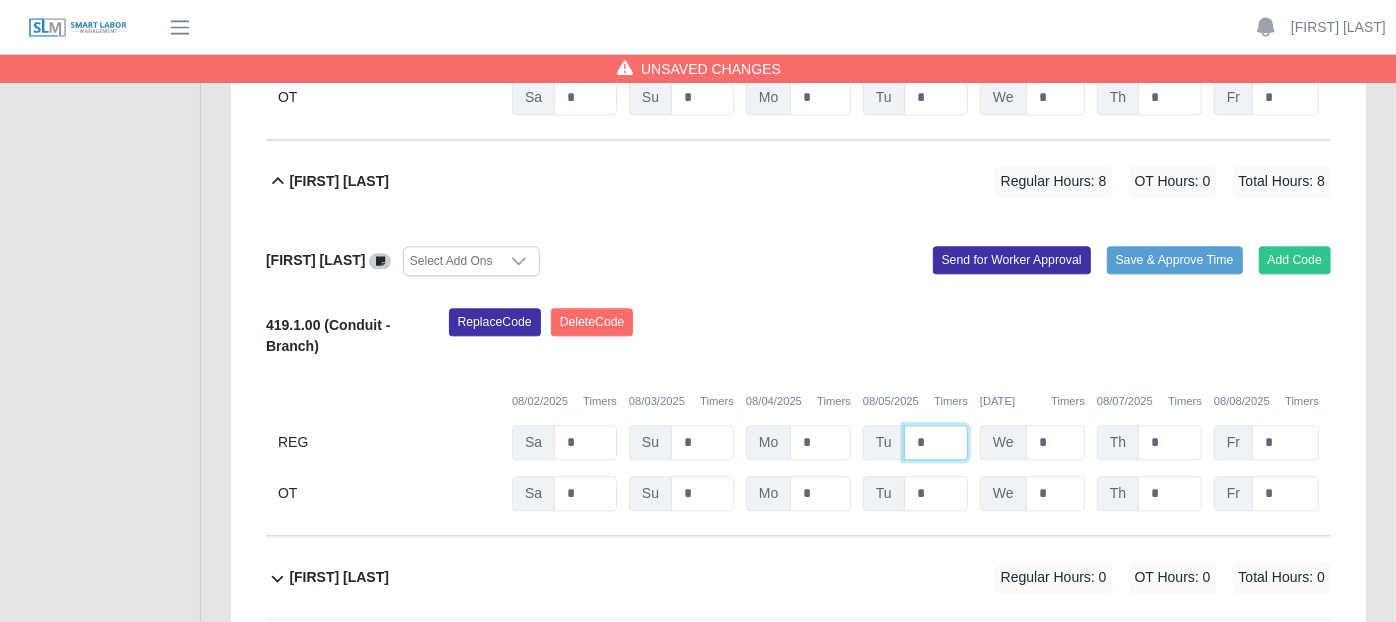 click on "*" at bounding box center [936, 442] 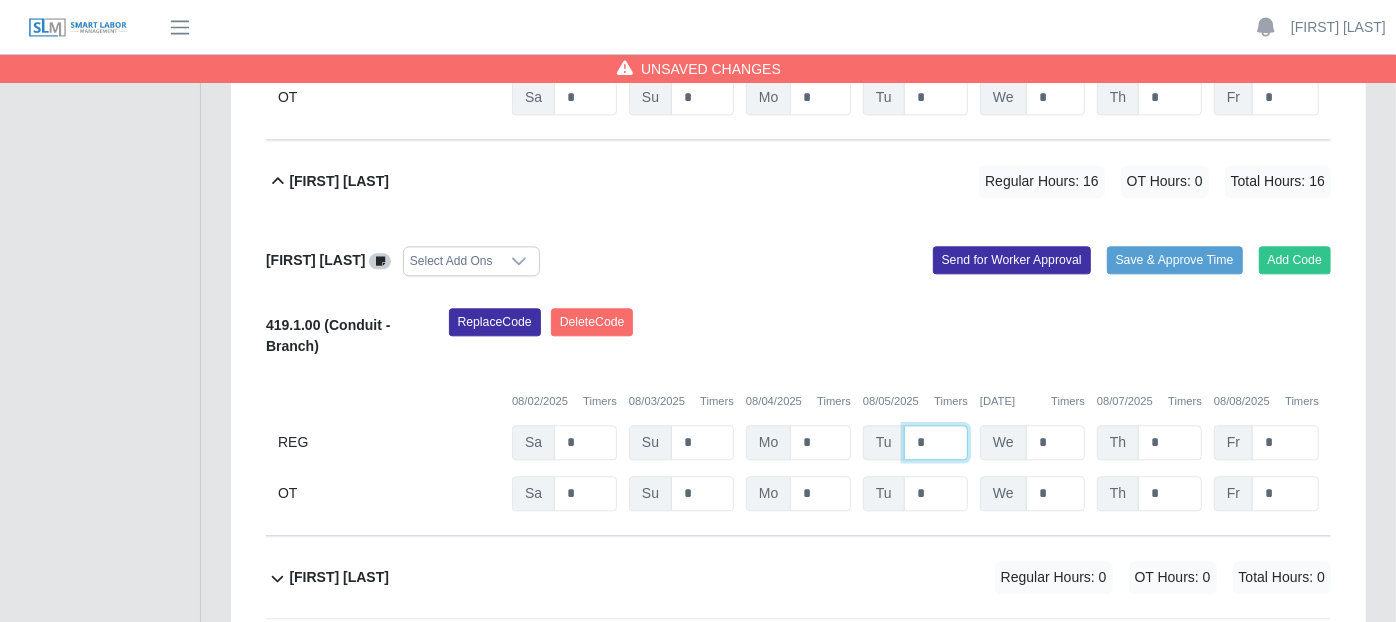type on "*" 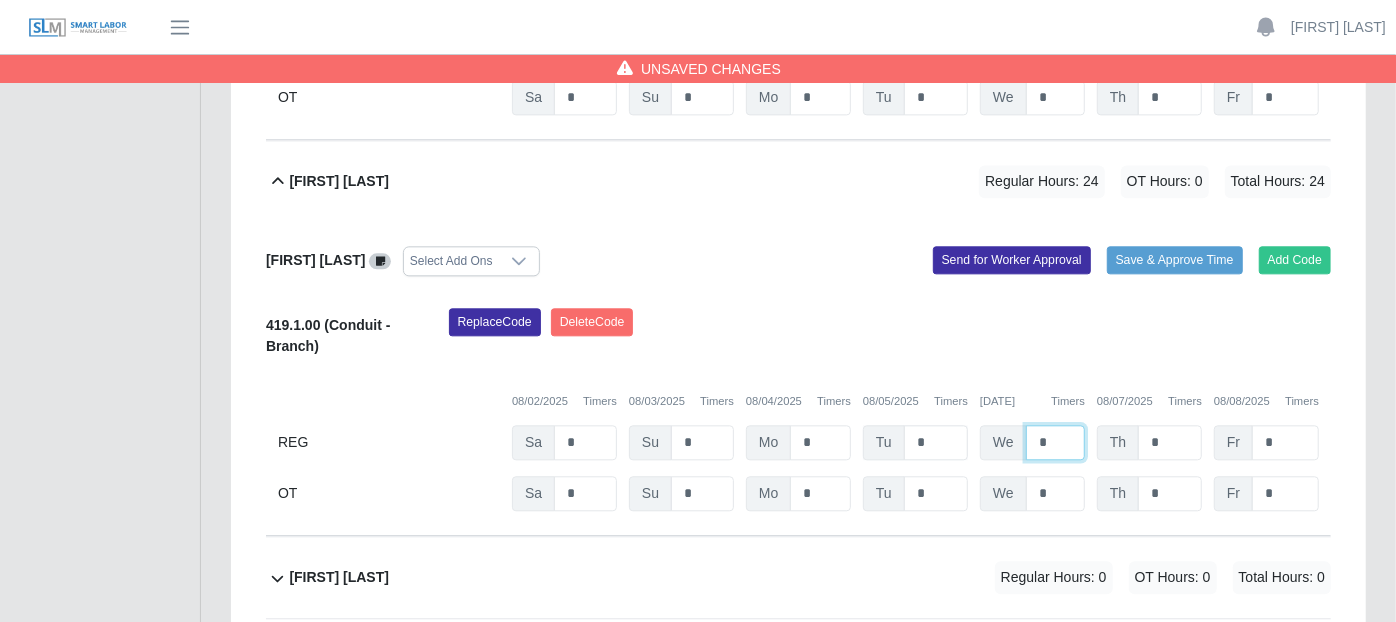 type on "*" 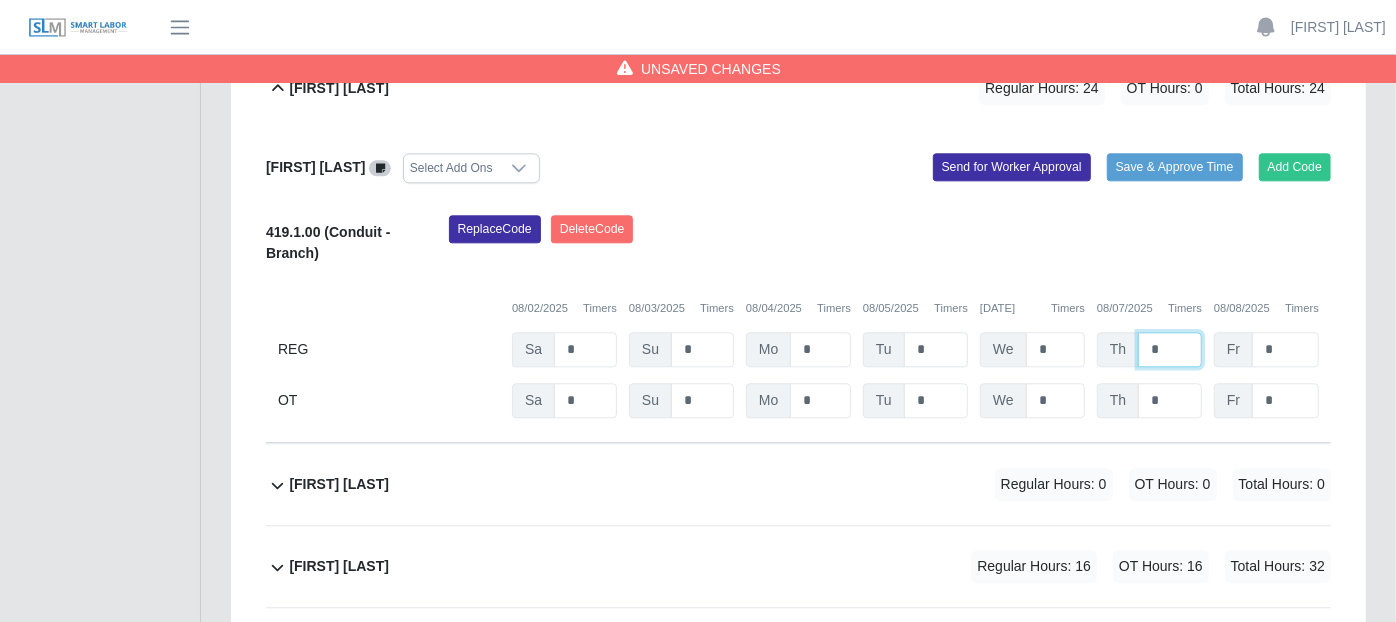 scroll, scrollTop: 3000, scrollLeft: 0, axis: vertical 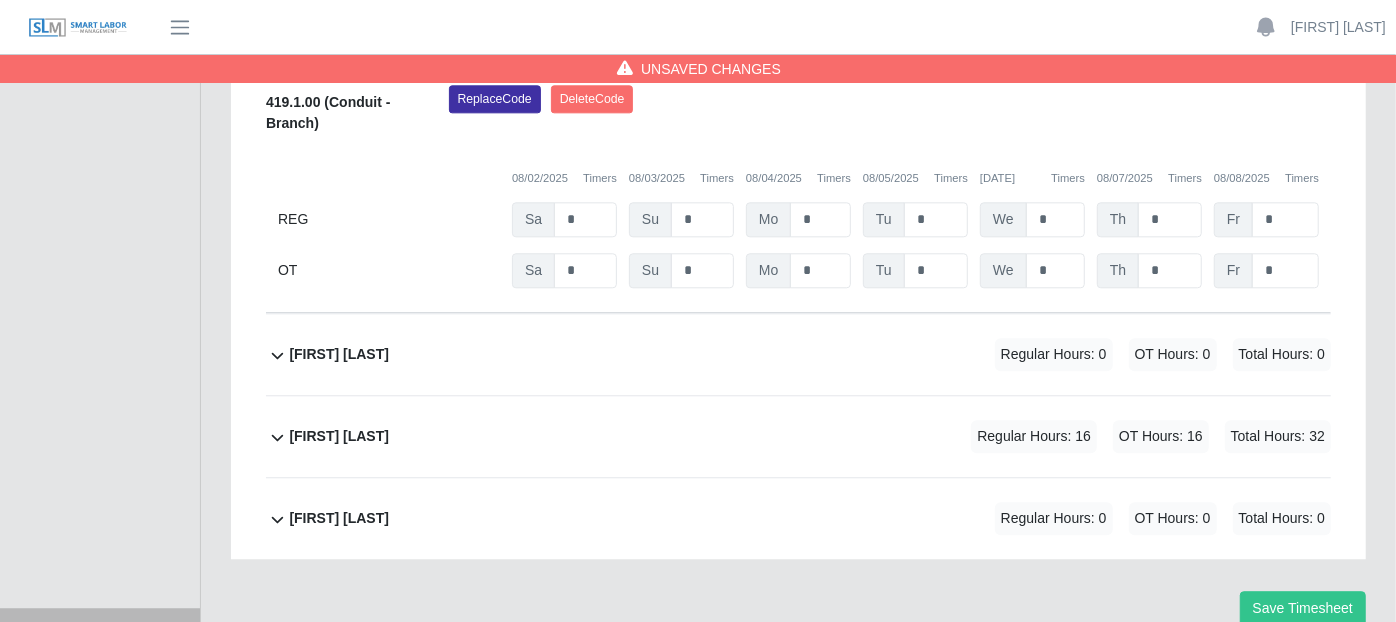 click 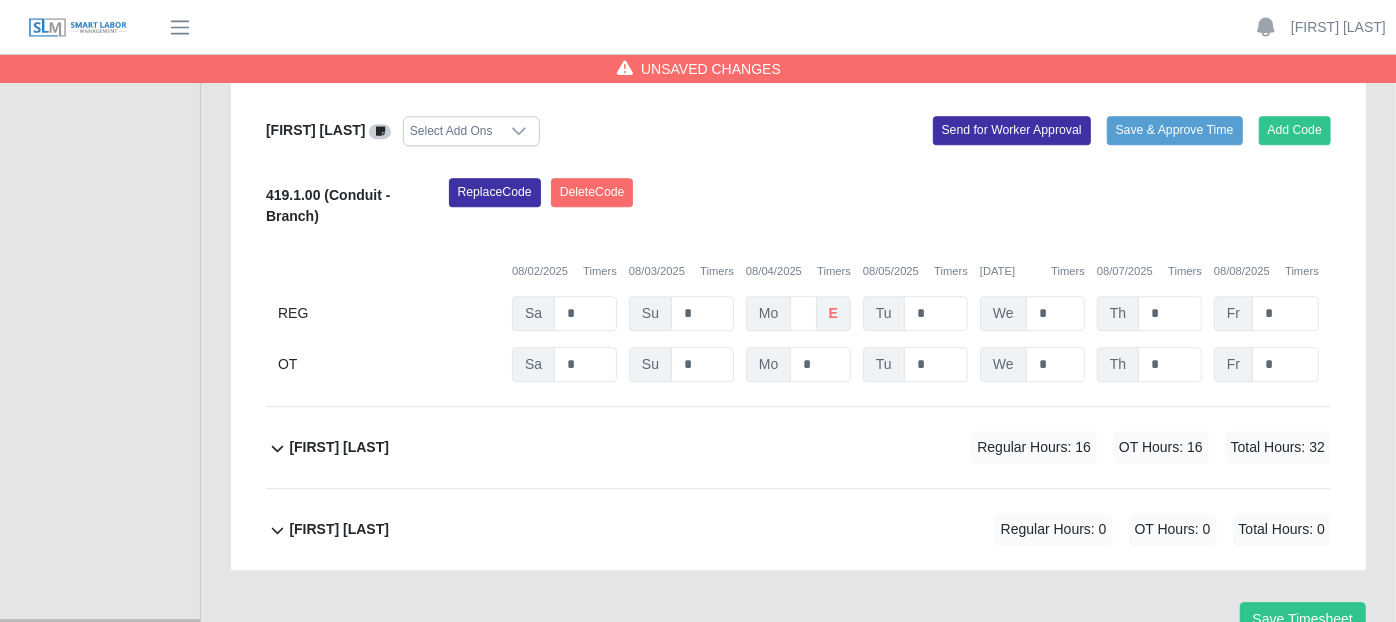 scroll, scrollTop: 3313, scrollLeft: 0, axis: vertical 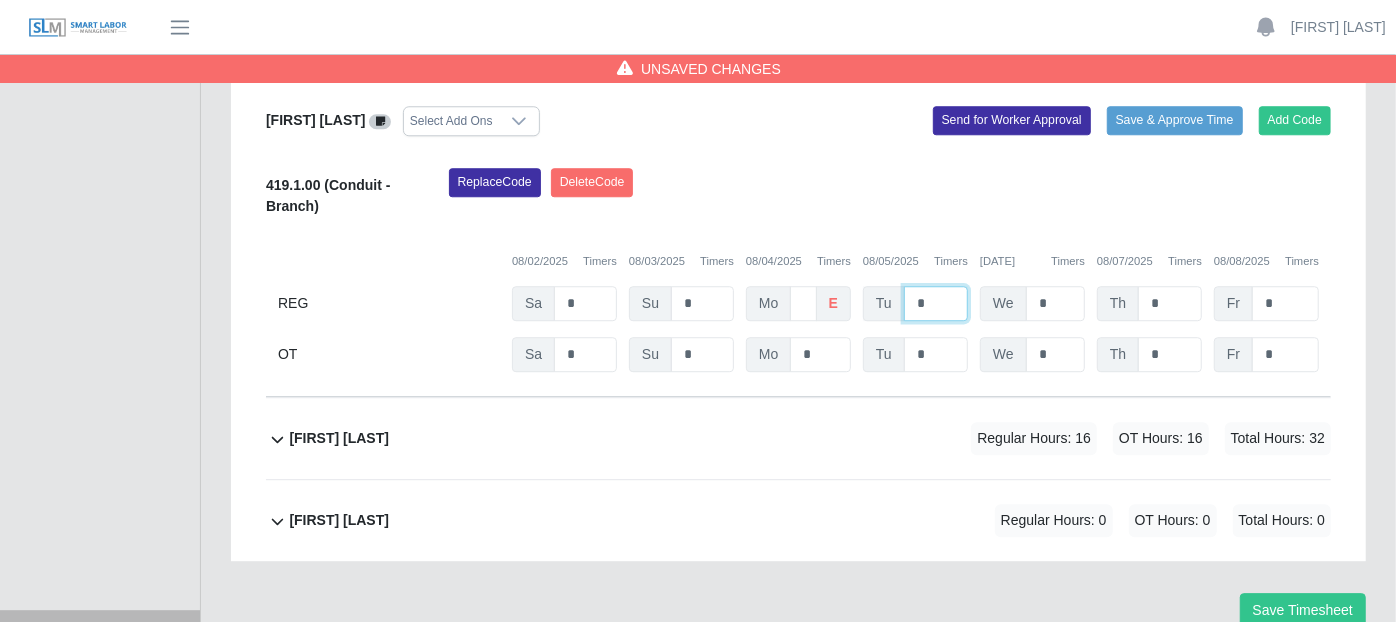 click on "*" at bounding box center (936, 303) 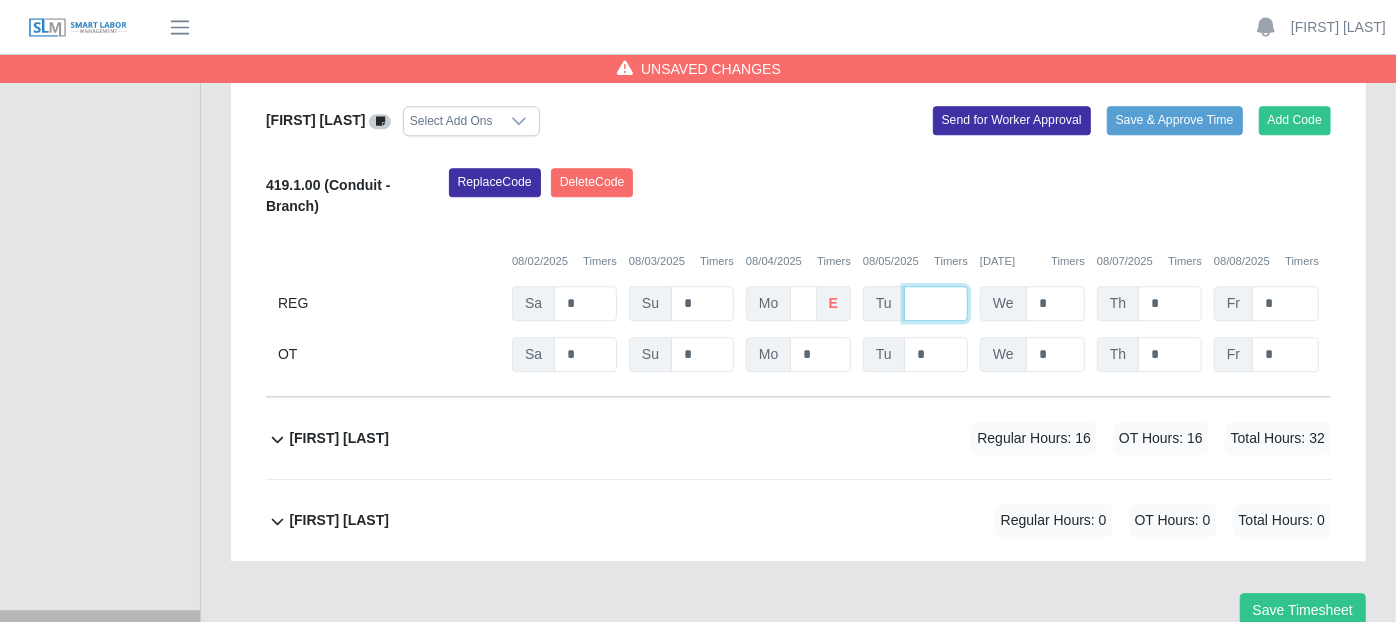 type on "*" 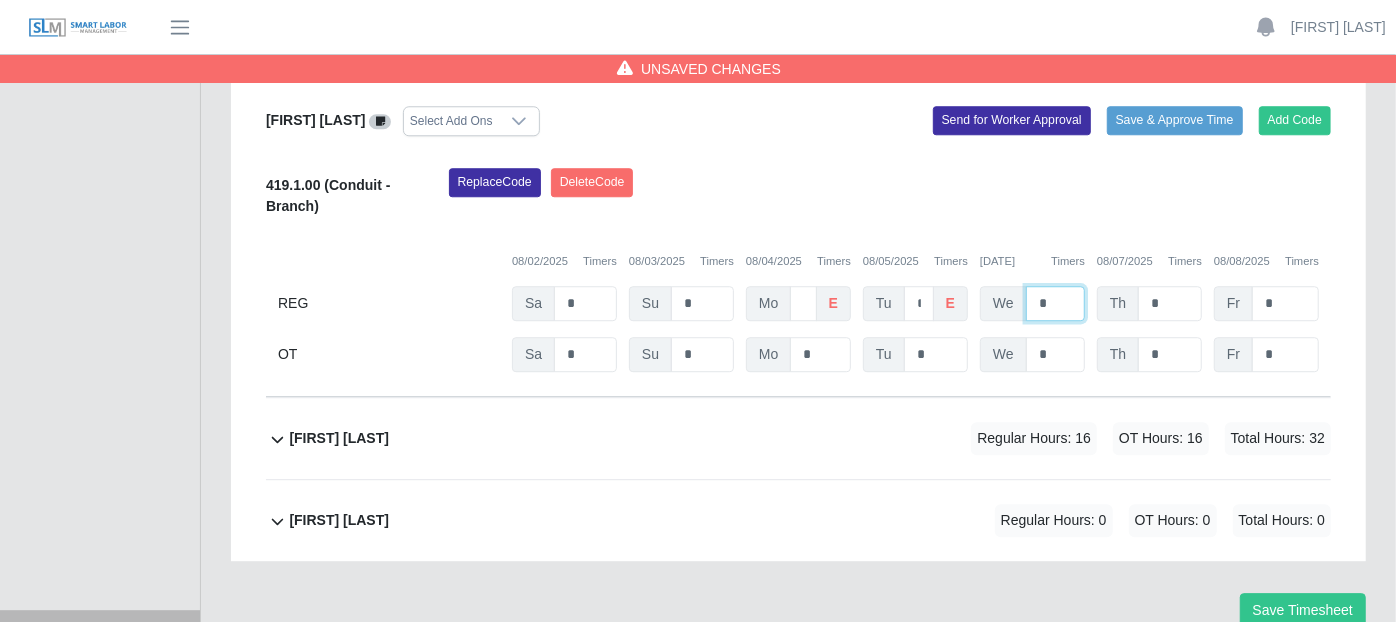type on "*" 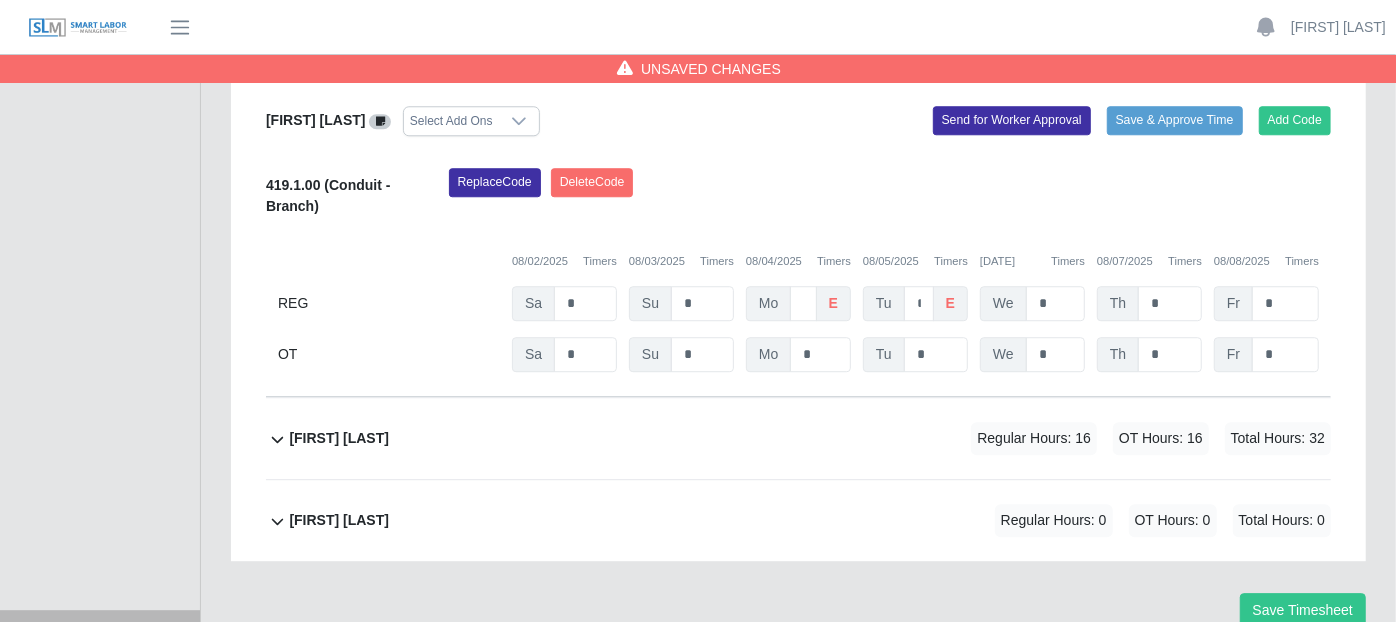 click 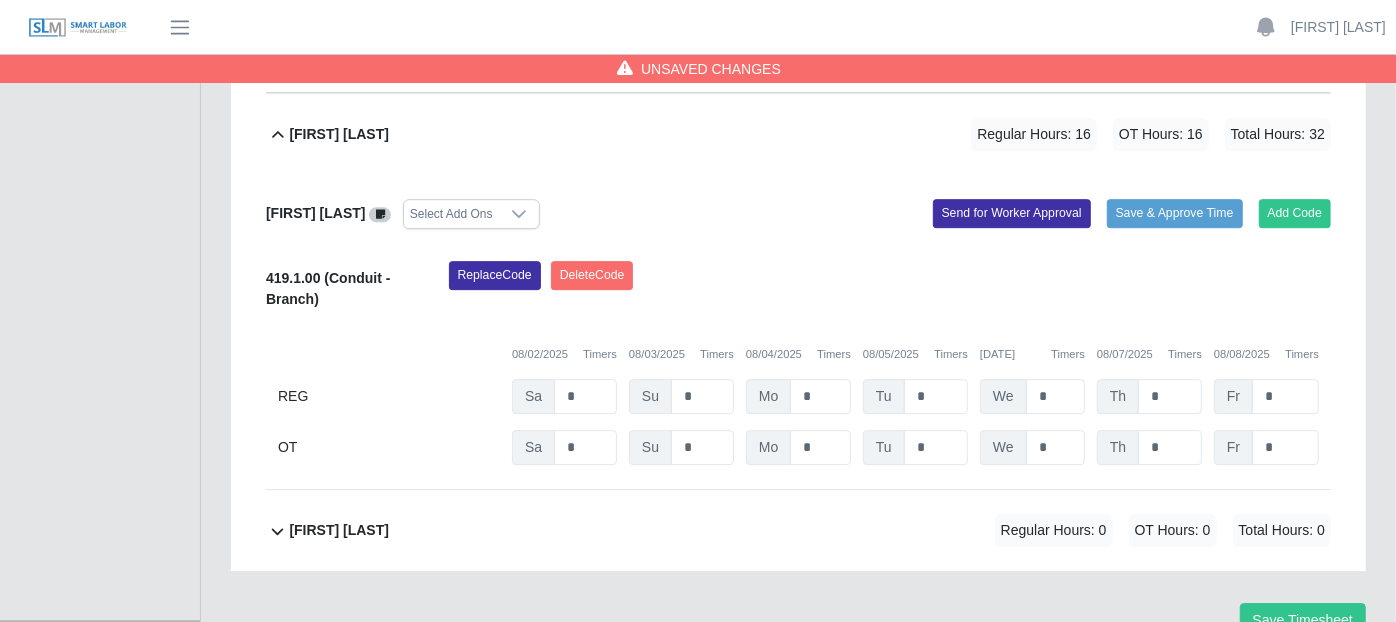 scroll, scrollTop: 3627, scrollLeft: 0, axis: vertical 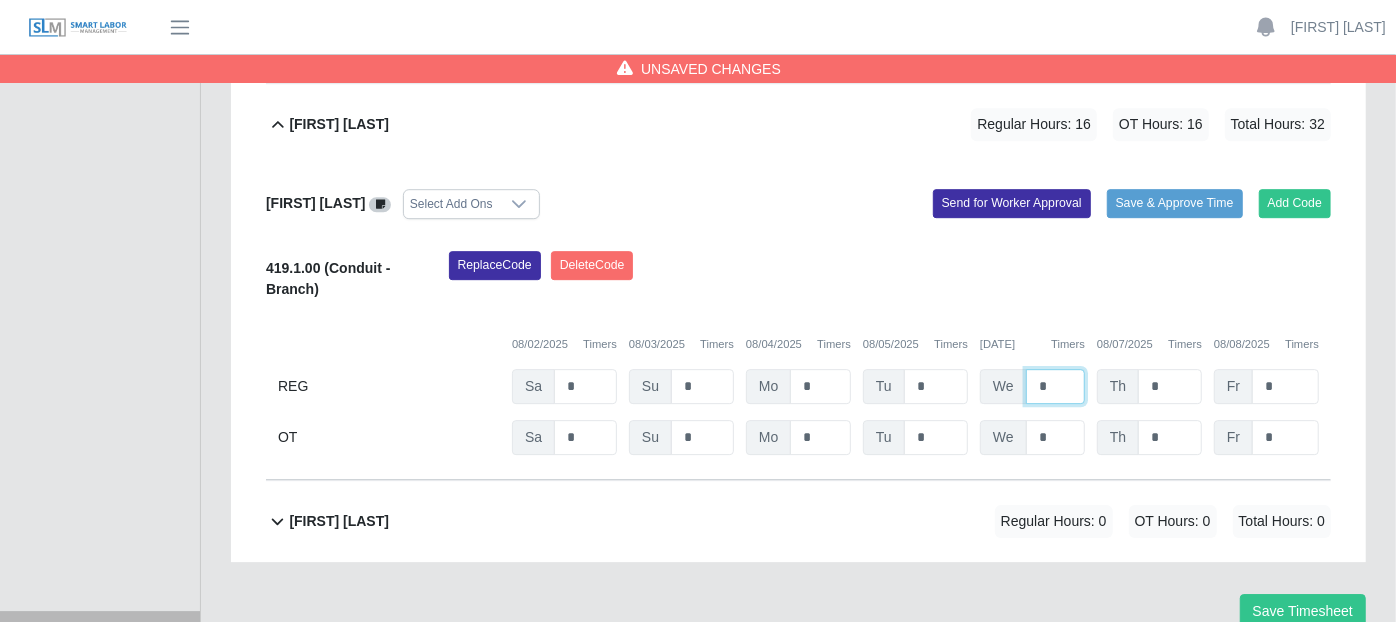 click on "*" at bounding box center (1055, 386) 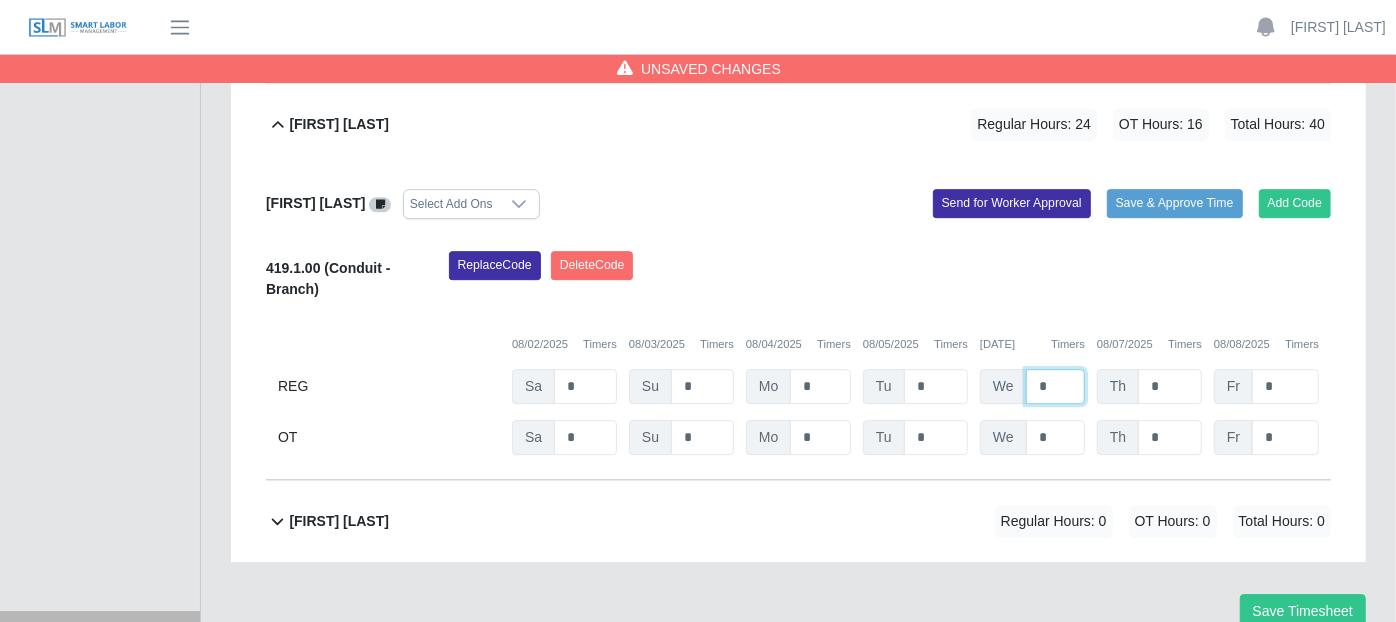 type on "*" 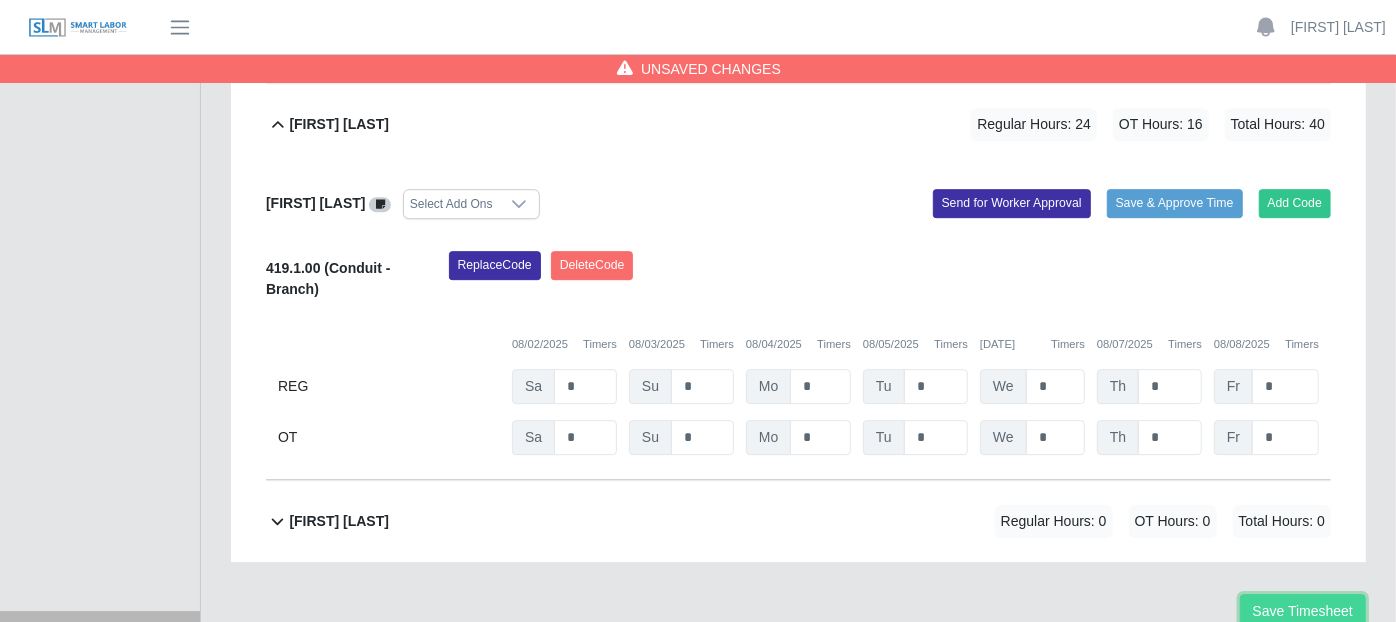 click on "Save
Timesheet" at bounding box center [1303, 611] 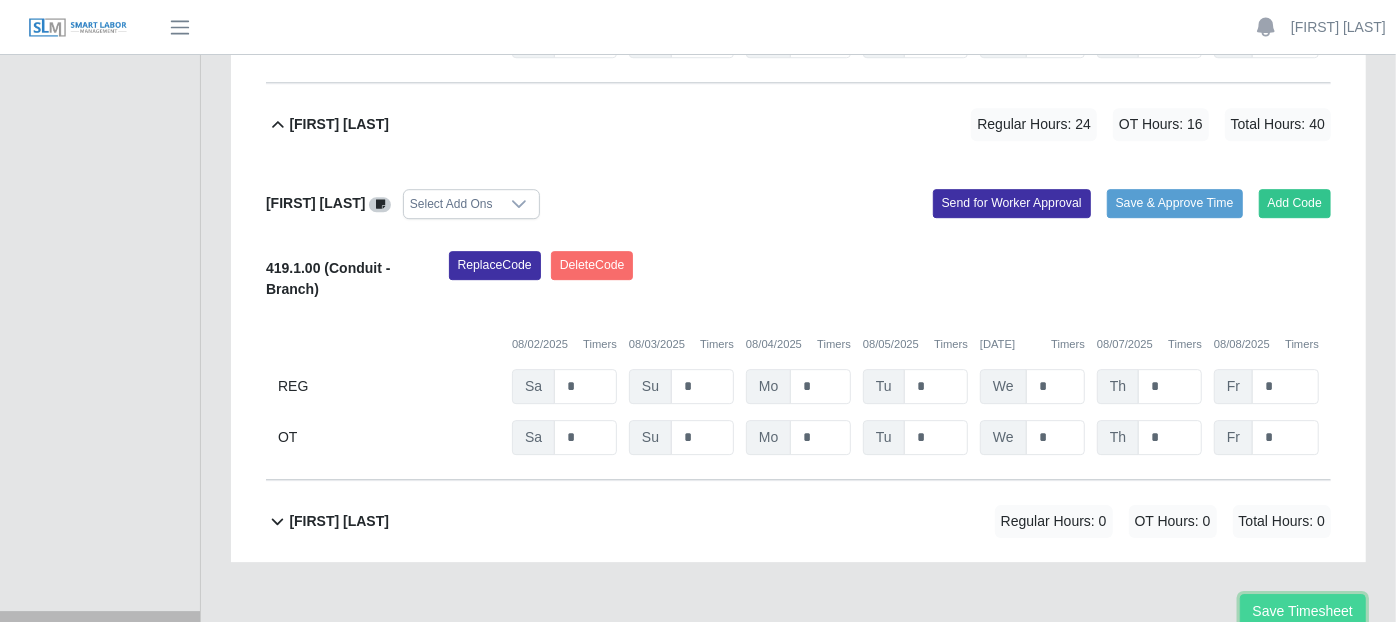 click on "Save
Timesheet" at bounding box center (1303, 611) 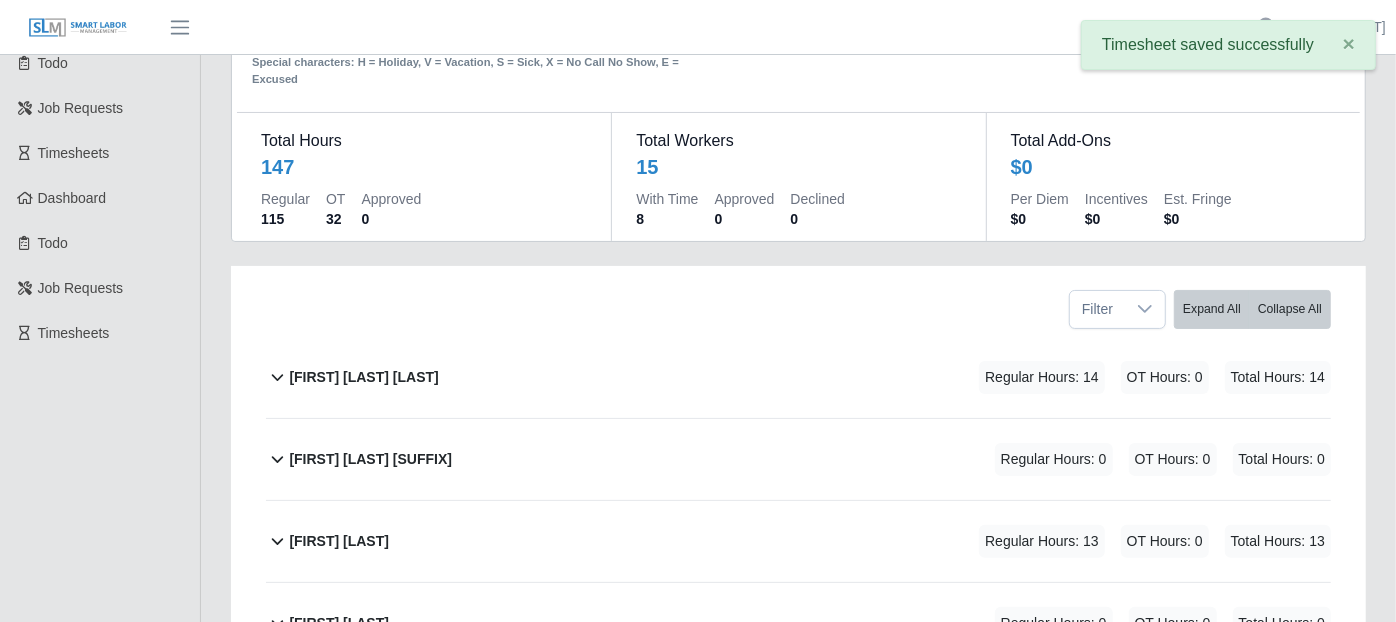 scroll, scrollTop: 71, scrollLeft: 0, axis: vertical 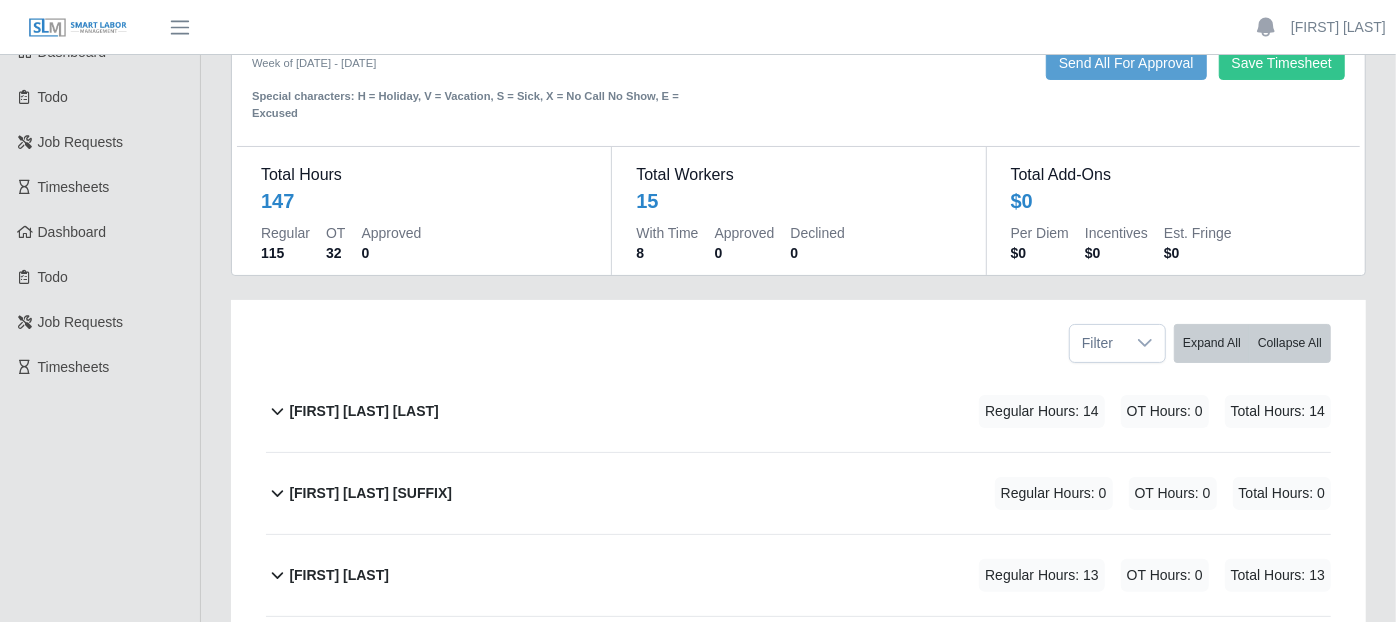 click 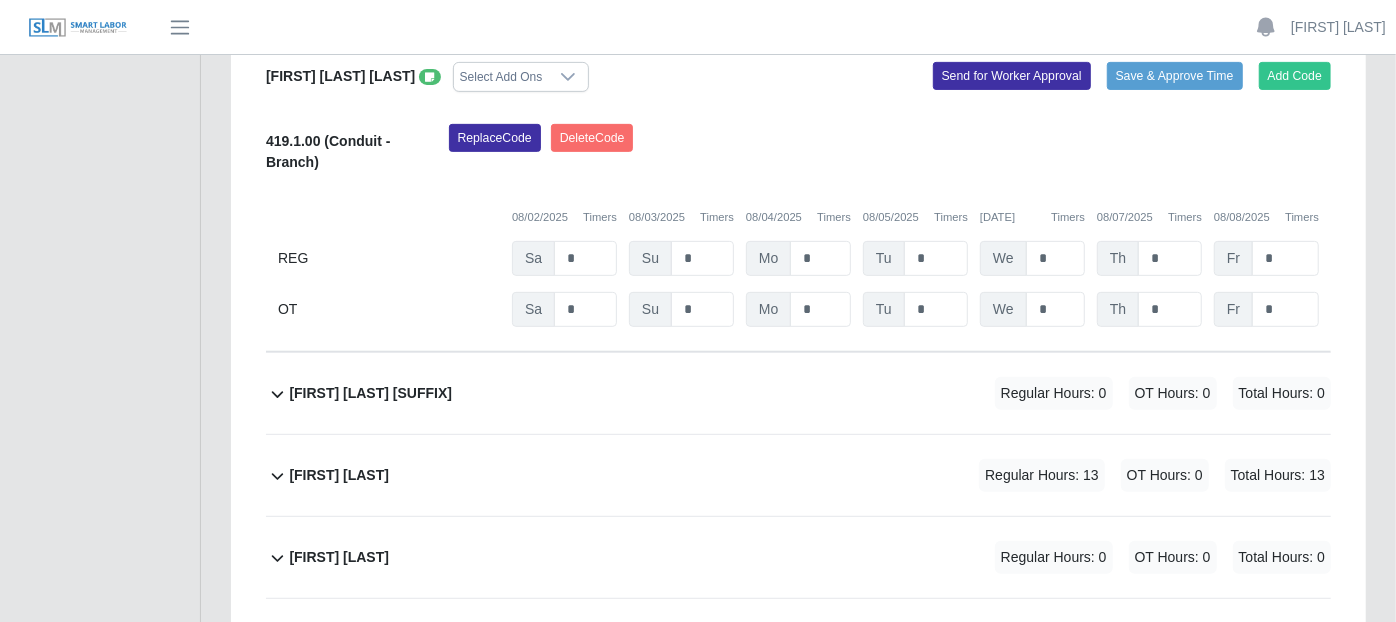 scroll, scrollTop: 516, scrollLeft: 0, axis: vertical 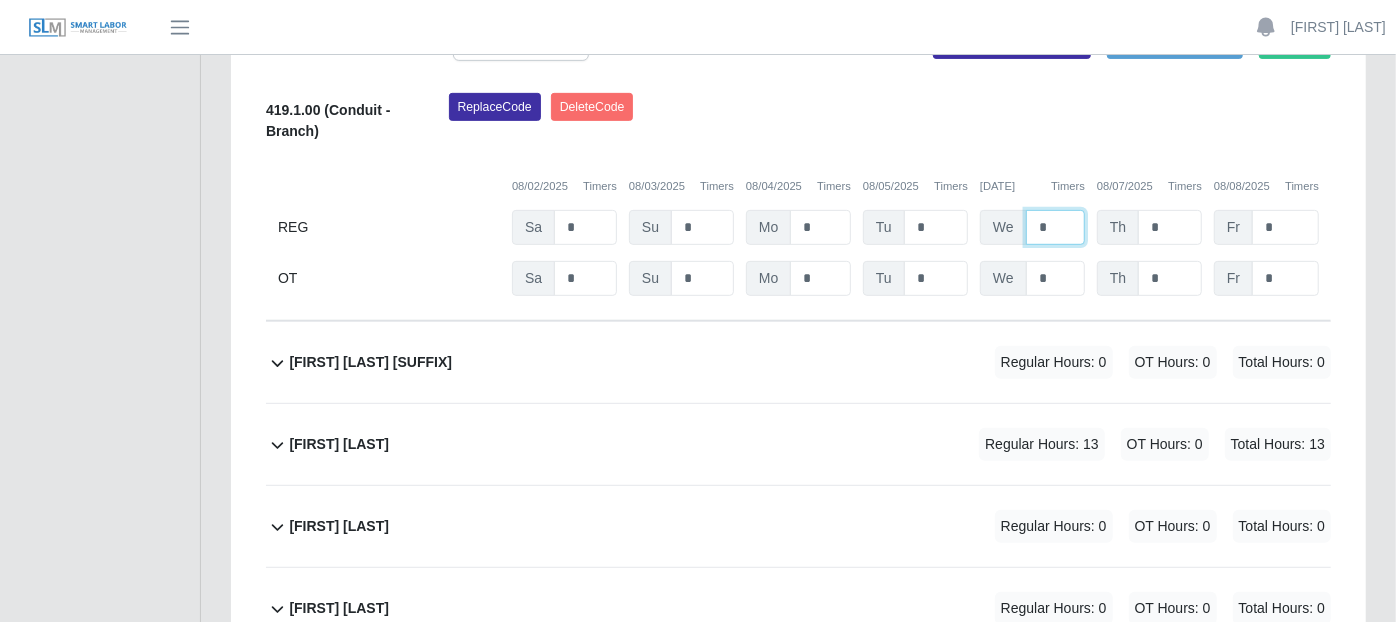 click on "*" at bounding box center [1055, 227] 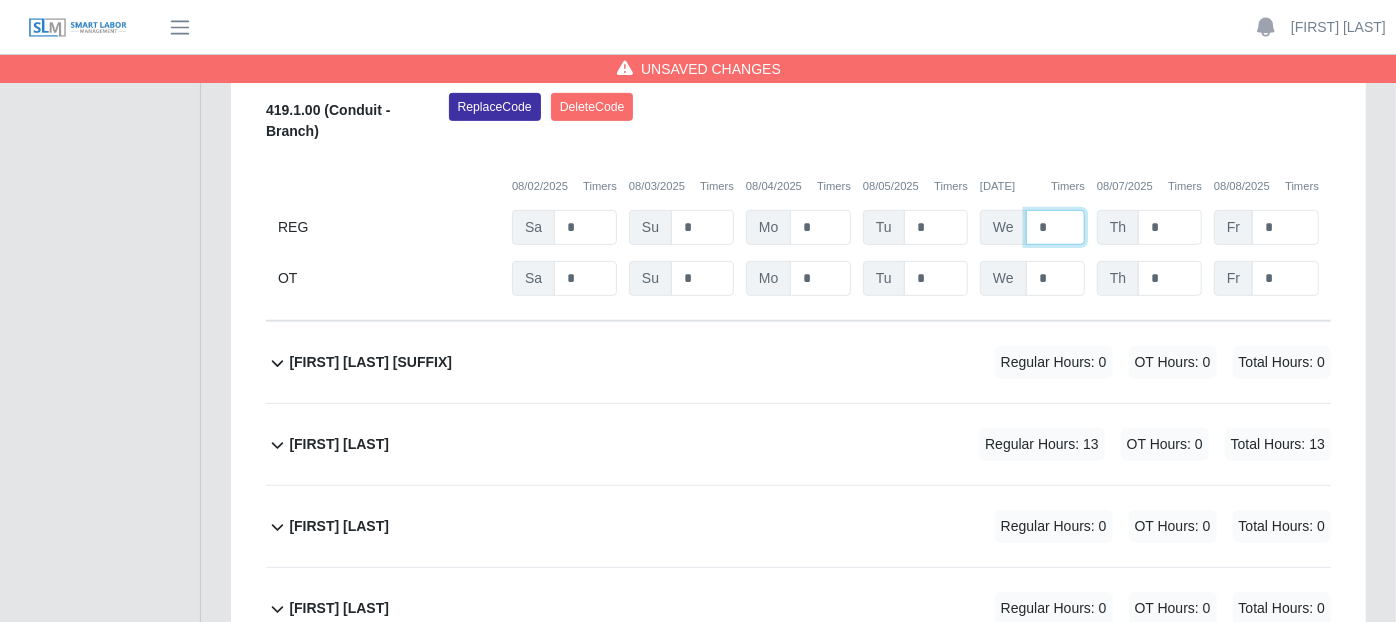 type on "*" 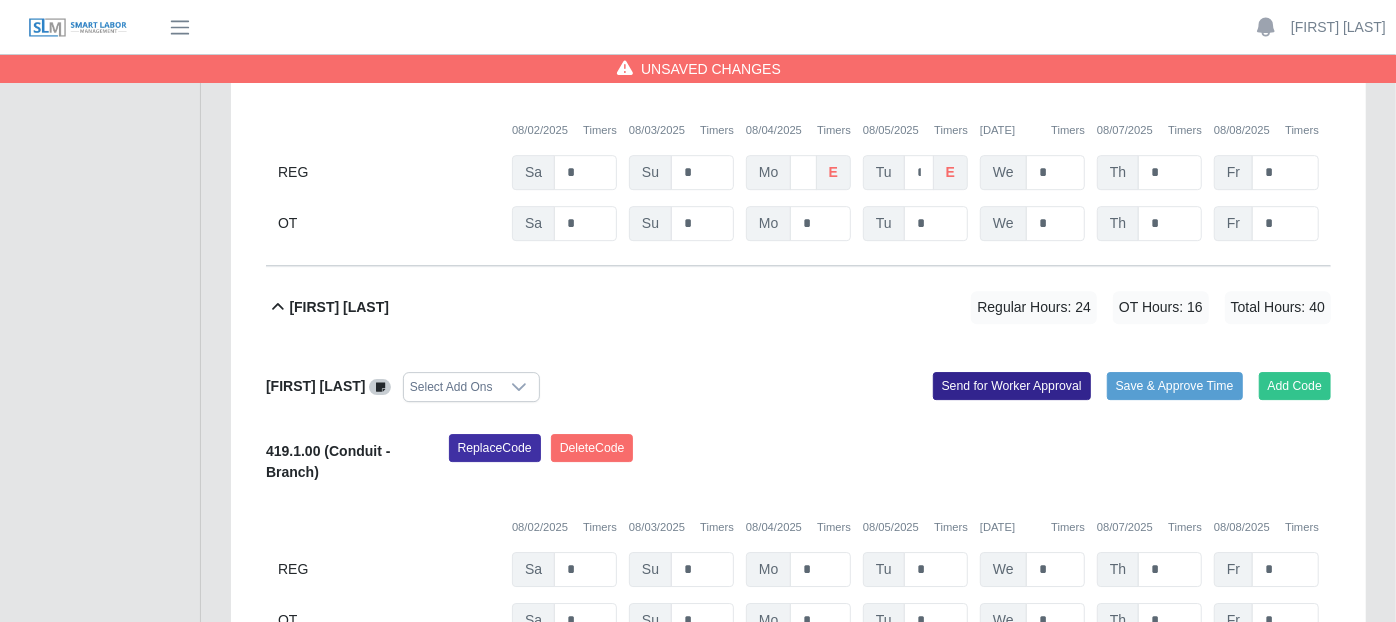scroll, scrollTop: 4017, scrollLeft: 0, axis: vertical 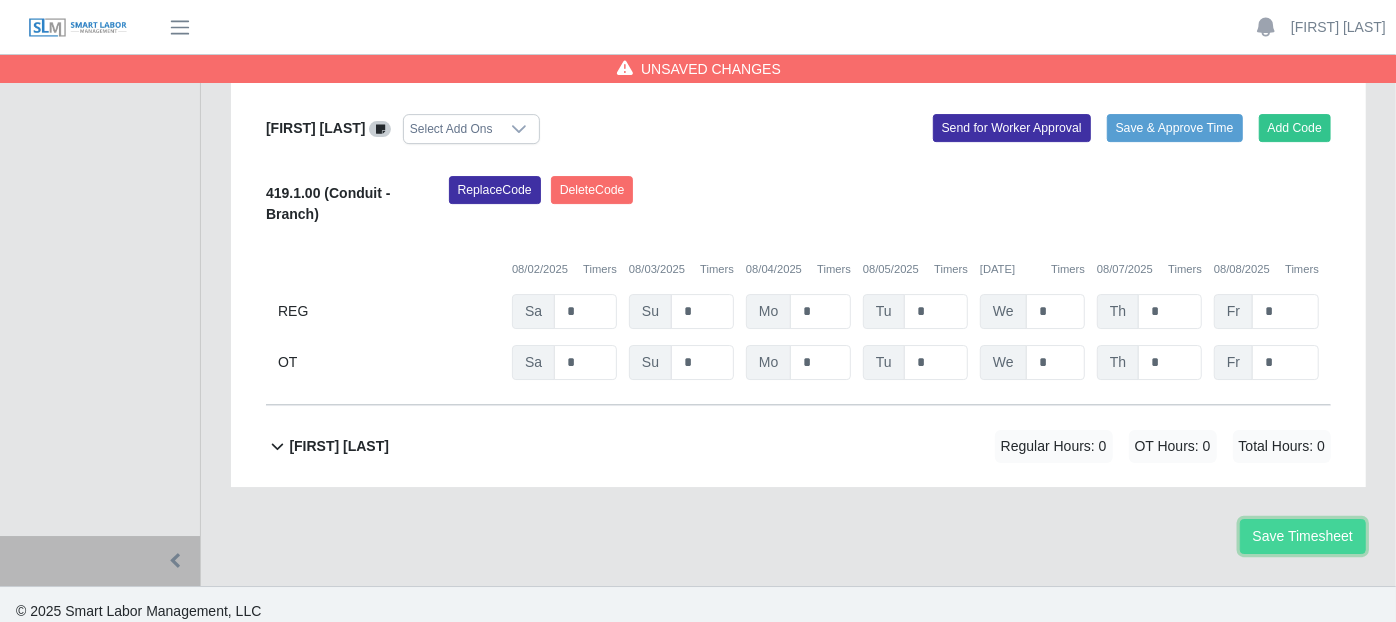 click on "Save
Timesheet" at bounding box center [1303, 536] 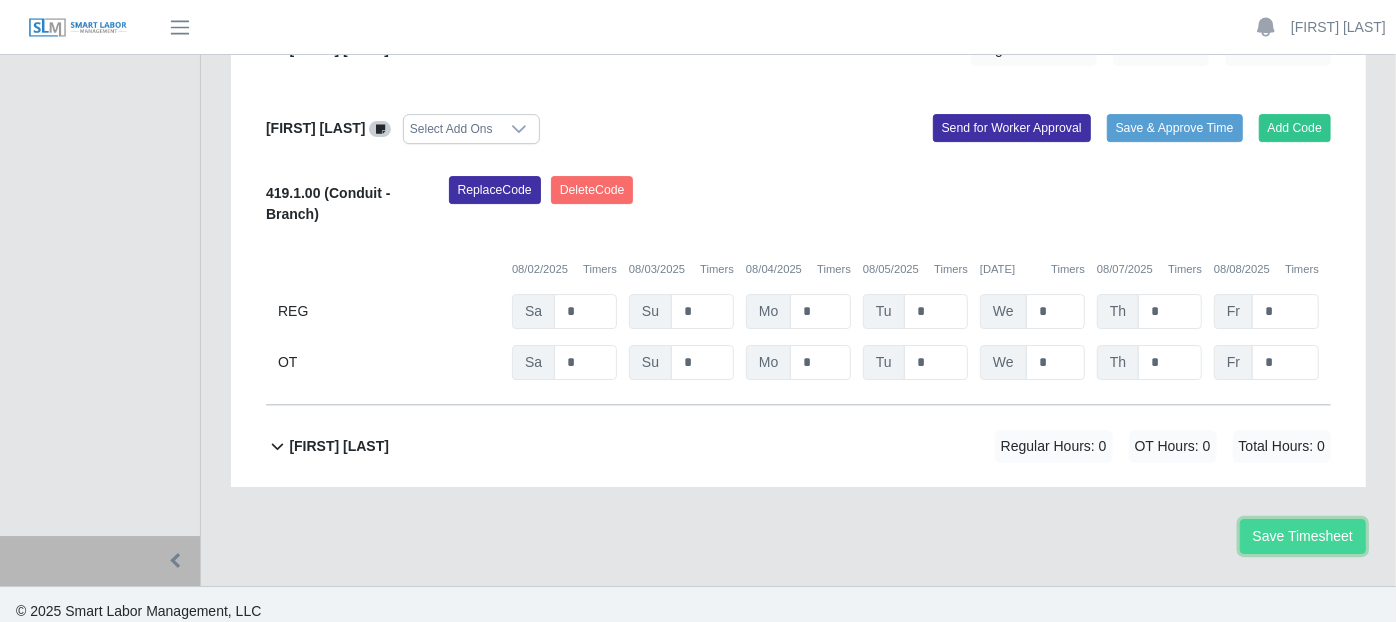 click on "Save
Timesheet" at bounding box center [1303, 536] 